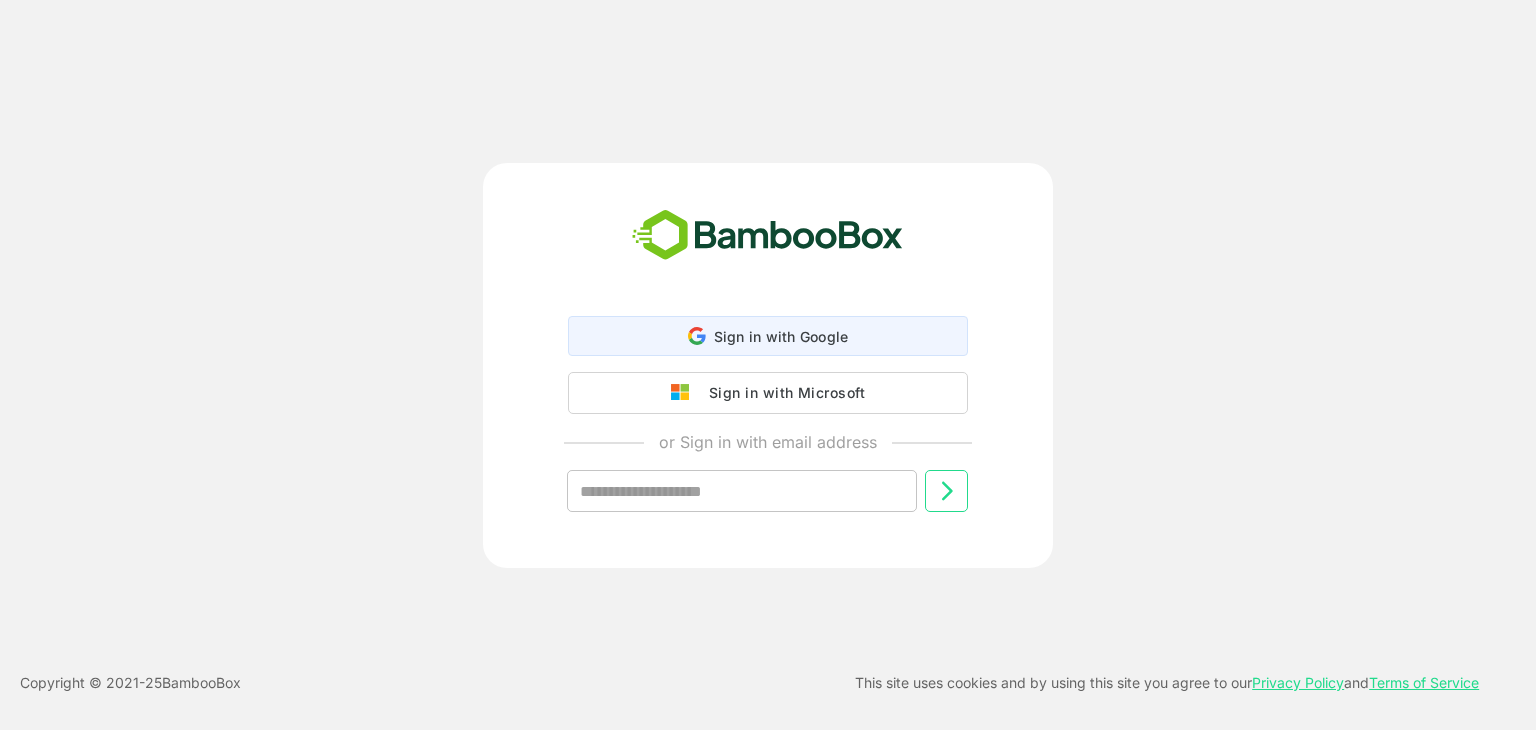 scroll, scrollTop: 0, scrollLeft: 0, axis: both 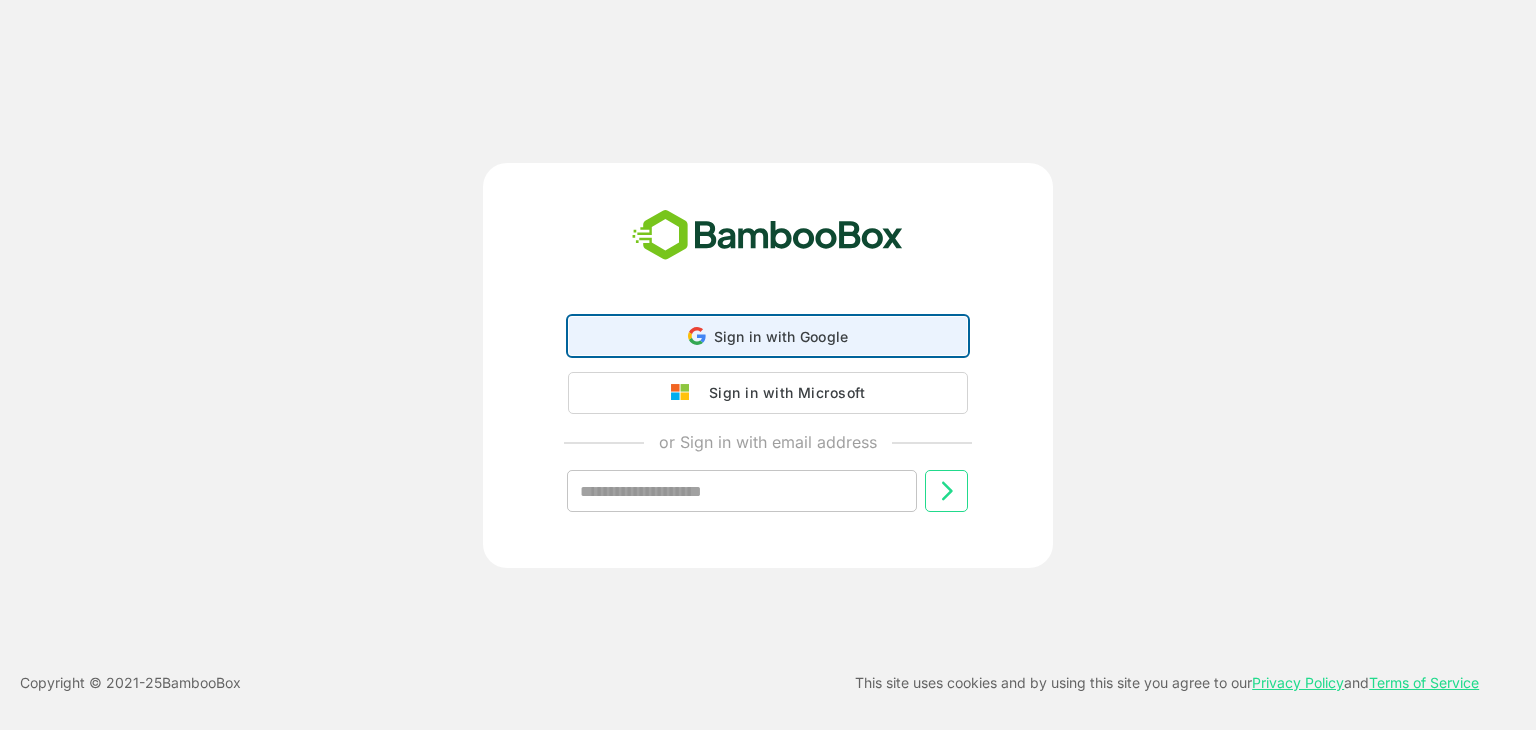 click on "Sign in with Google" at bounding box center [781, 336] 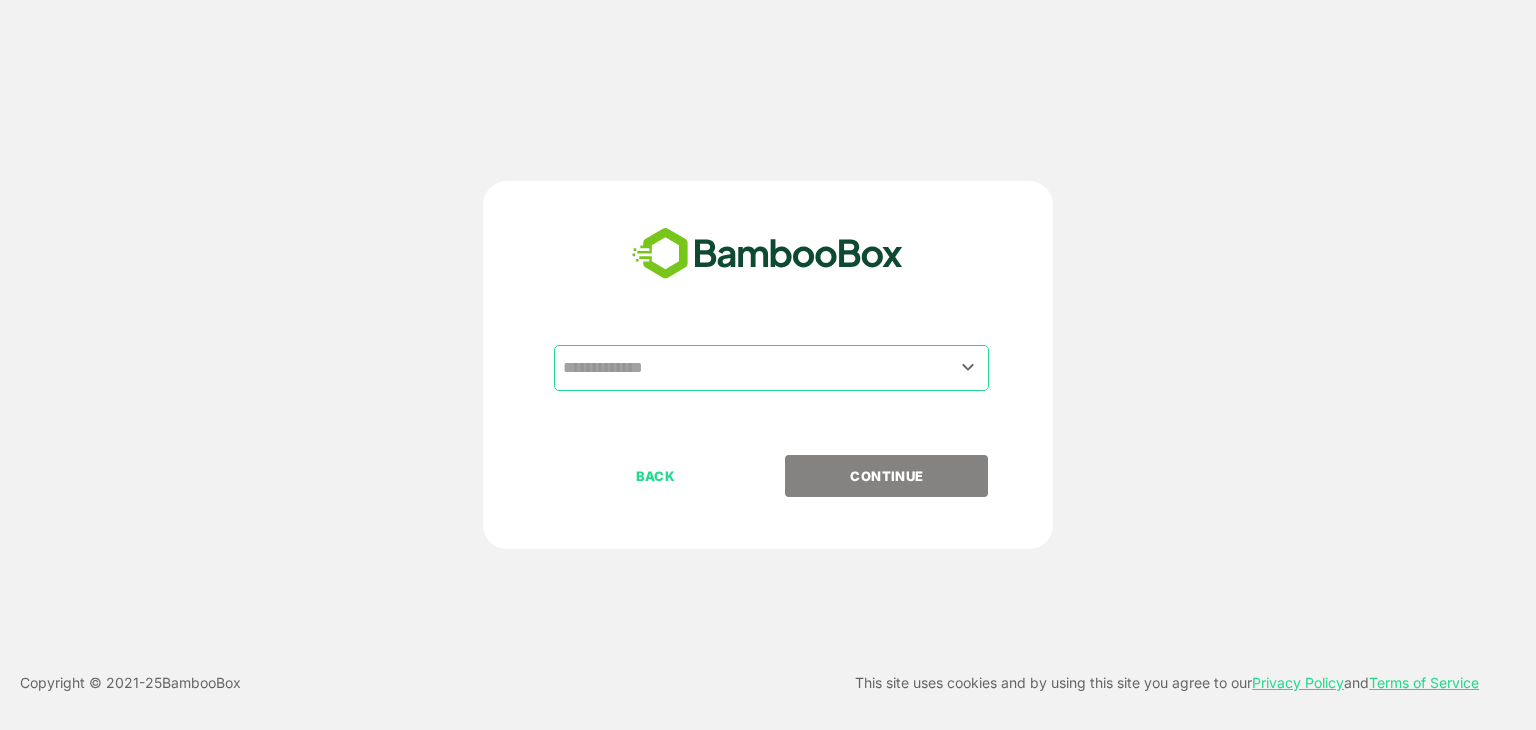 click at bounding box center (771, 368) 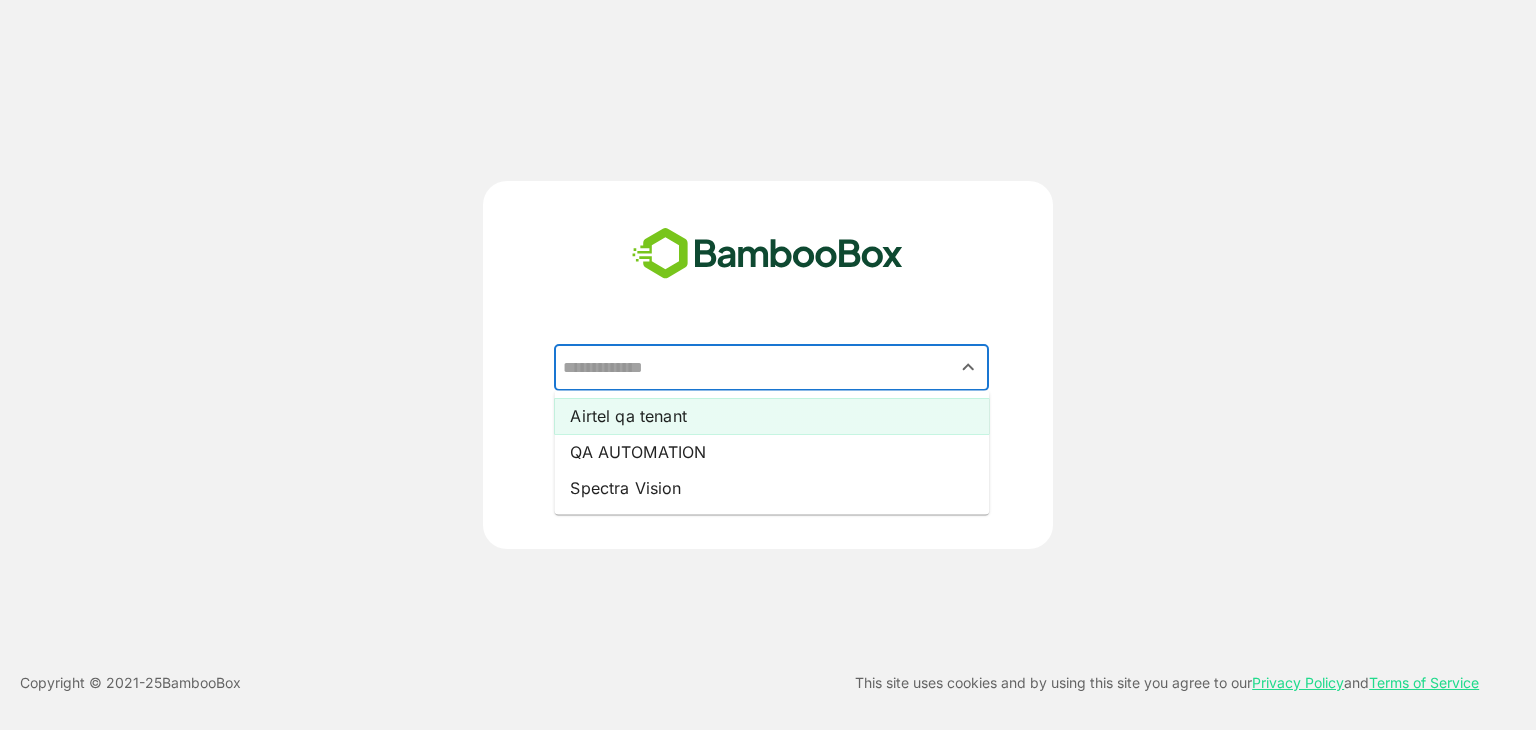 click on "Airtel qa tenant" at bounding box center [771, 416] 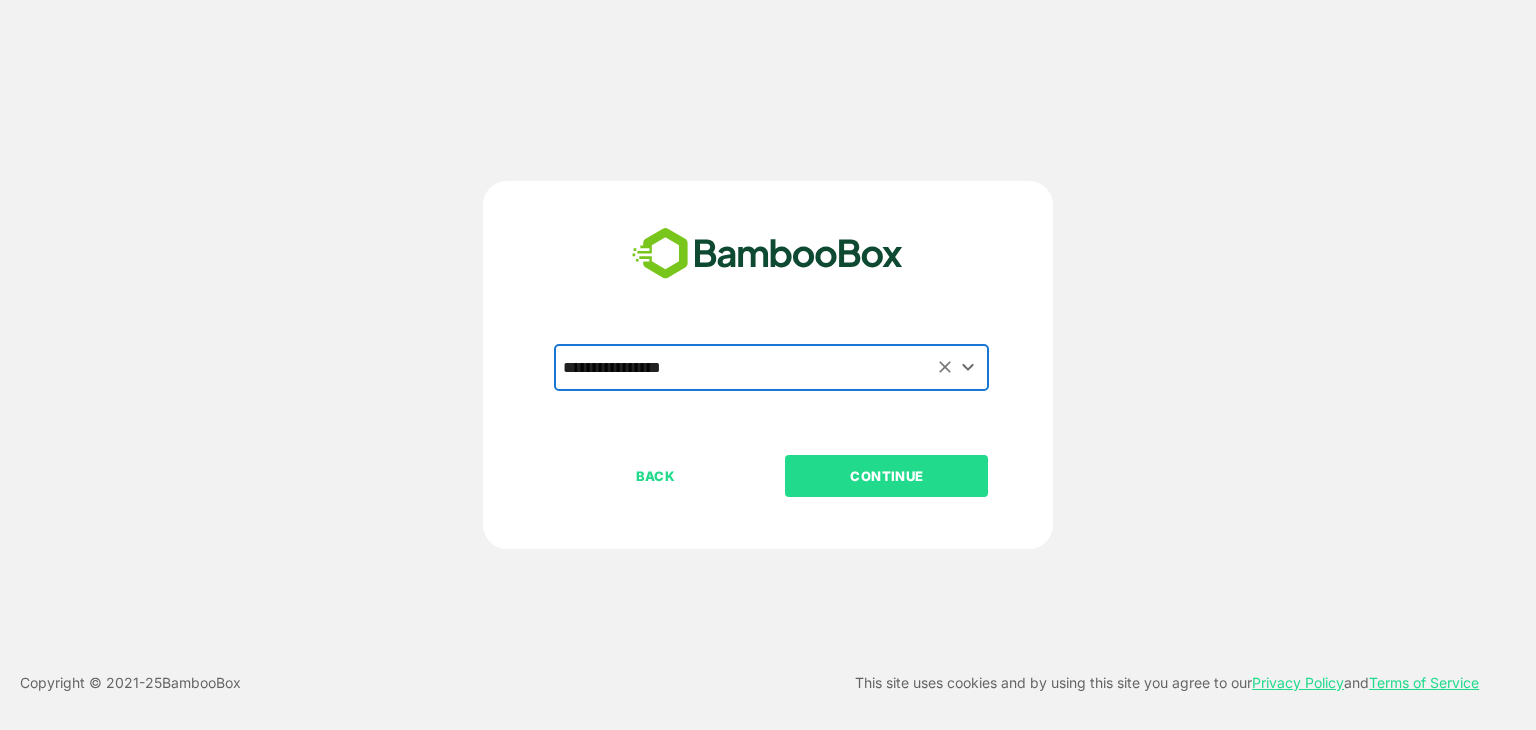 click on "CONTINUE" at bounding box center (887, 476) 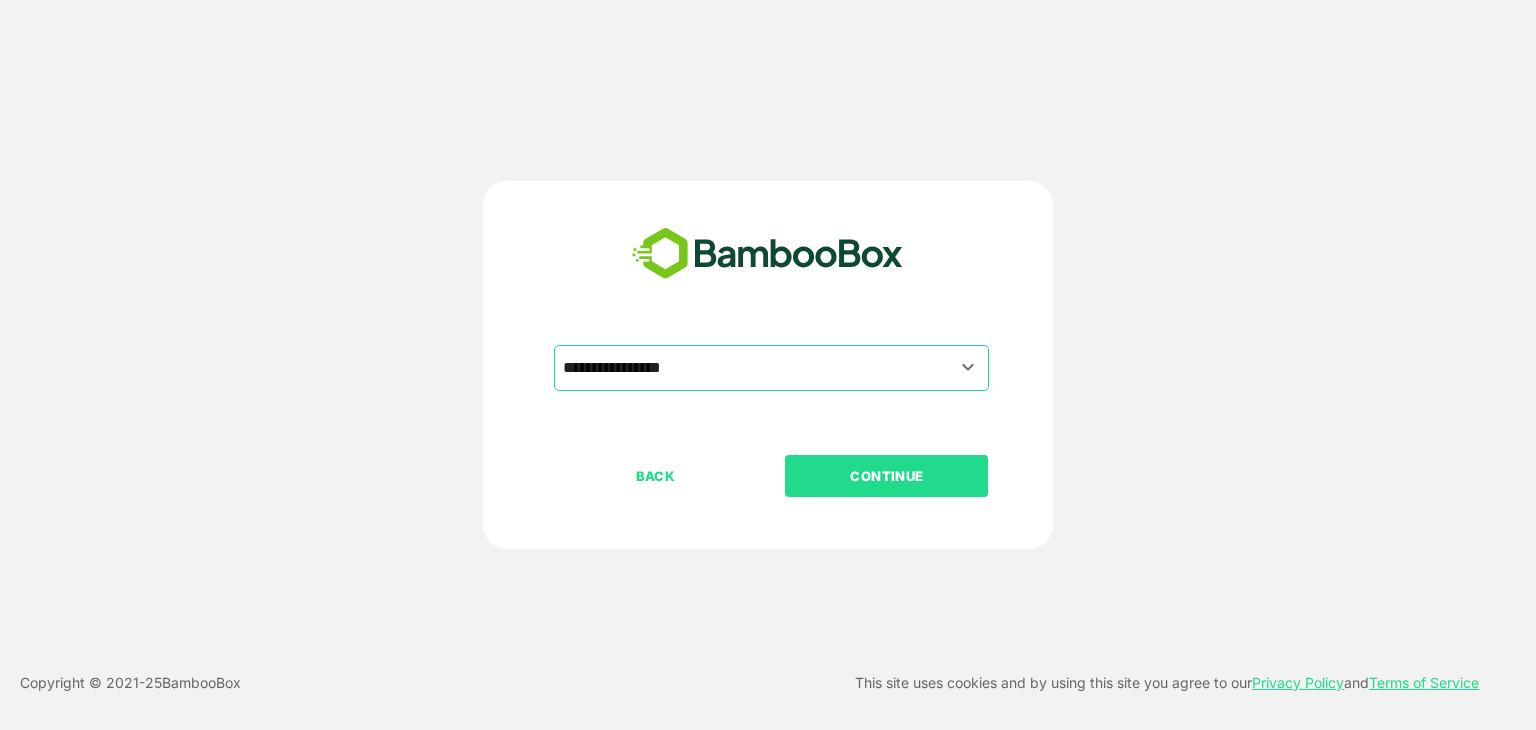click on "CONTINUE" at bounding box center (887, 476) 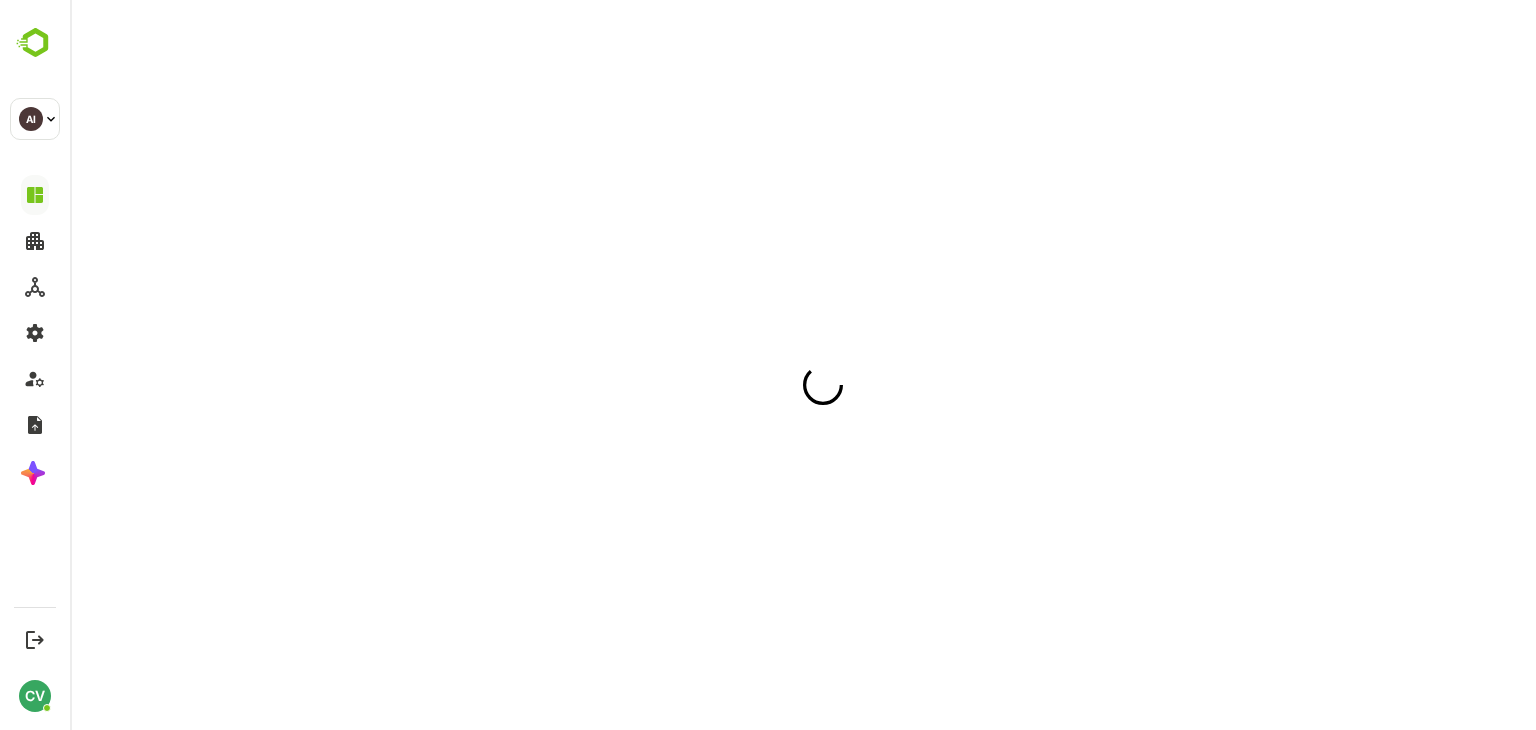 scroll, scrollTop: 0, scrollLeft: 0, axis: both 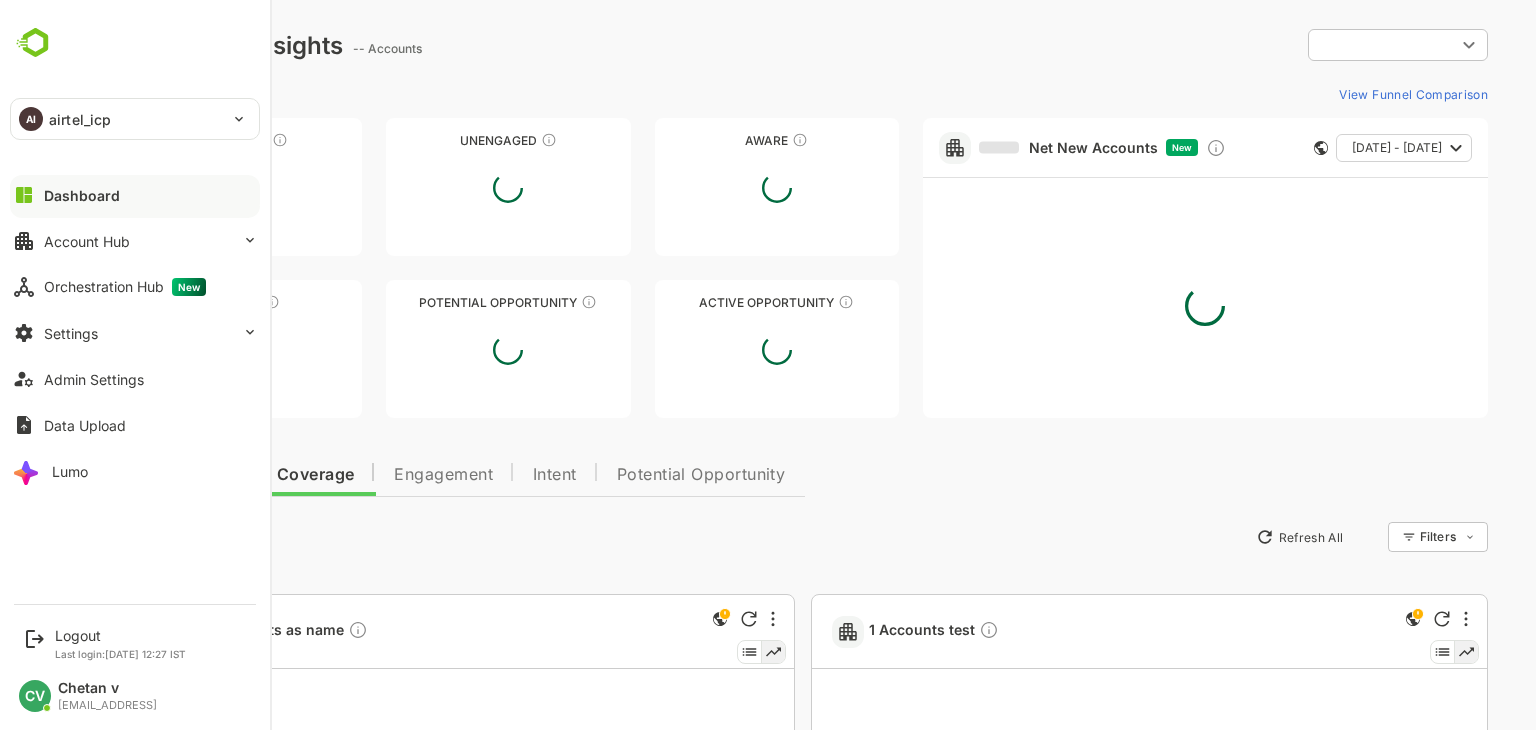 type on "**********" 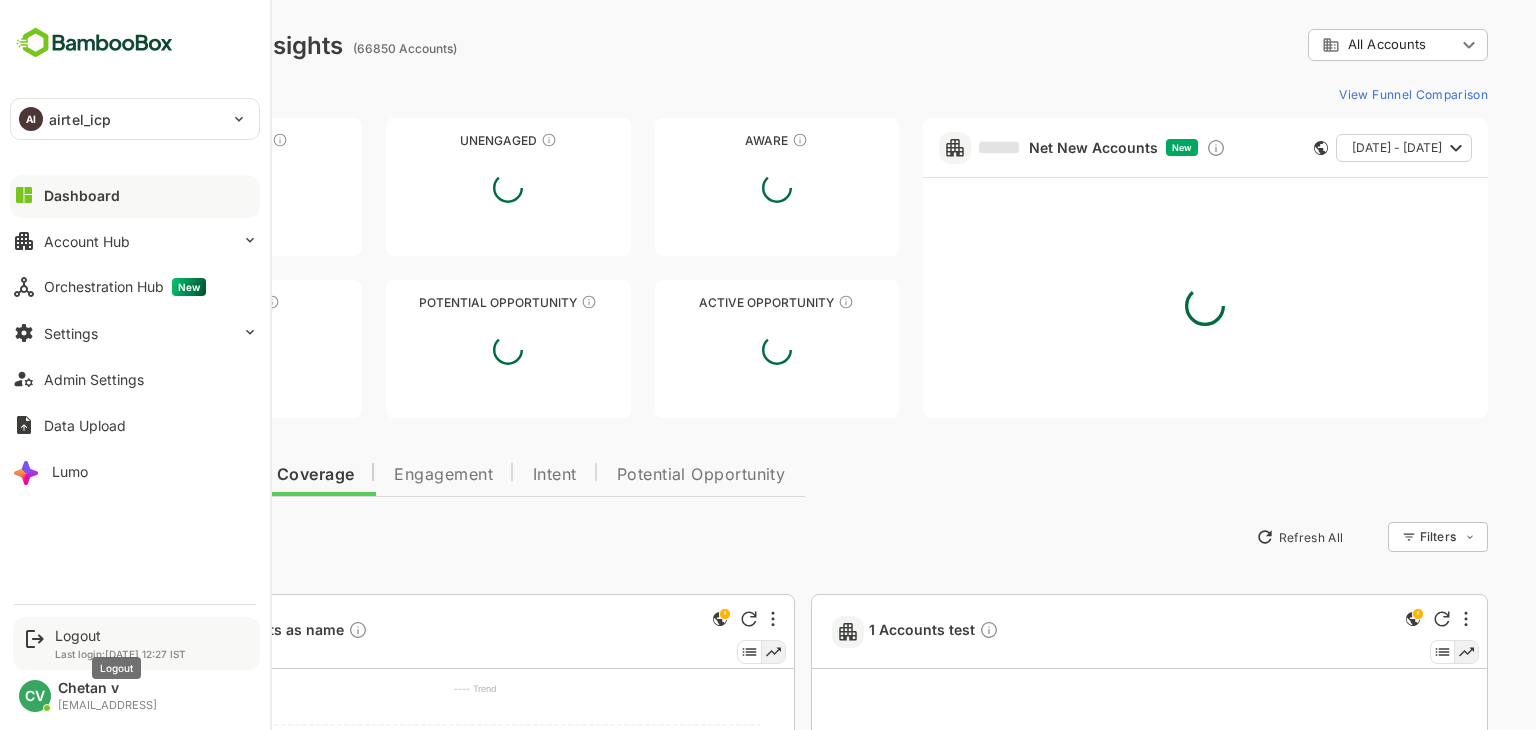 click on "Logout" at bounding box center [120, 635] 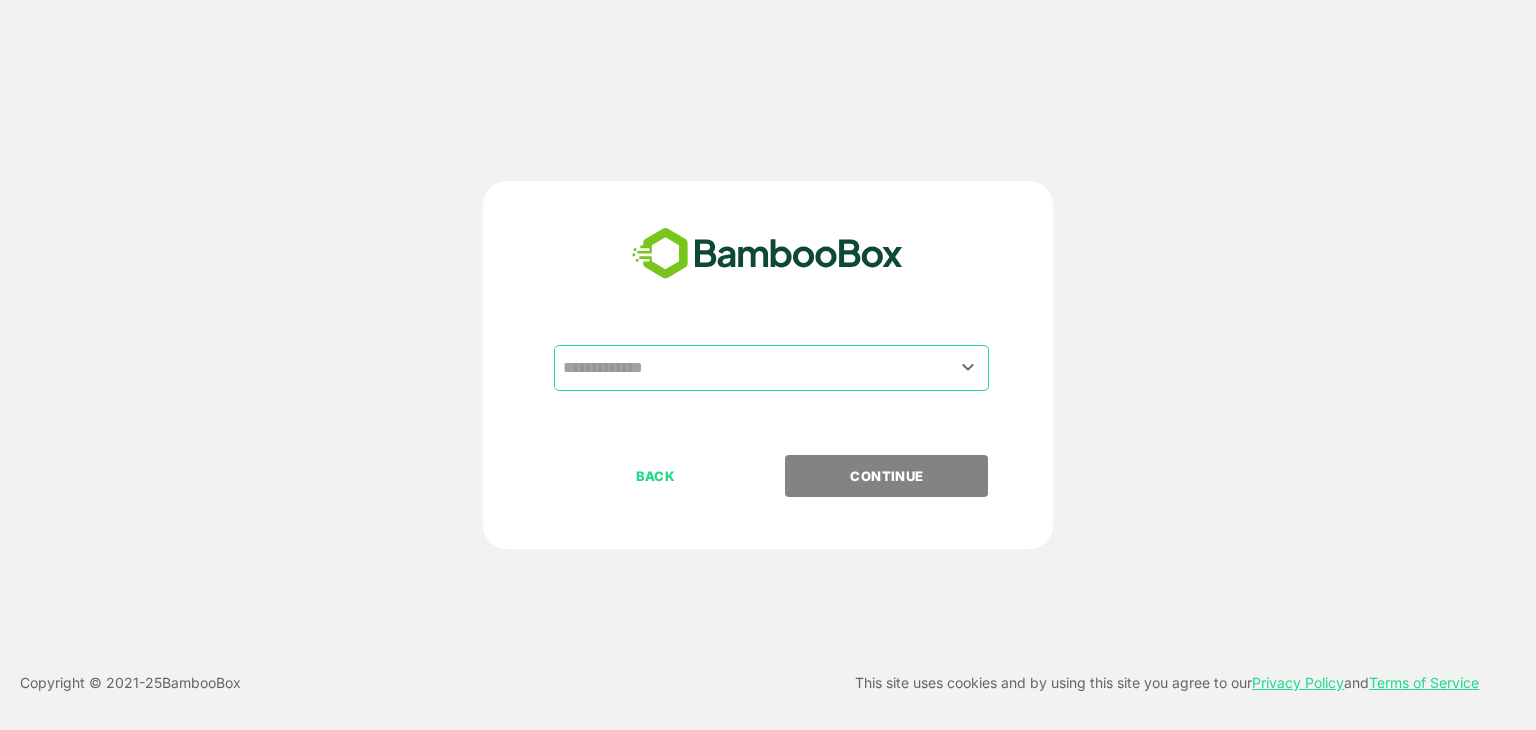 click at bounding box center [771, 368] 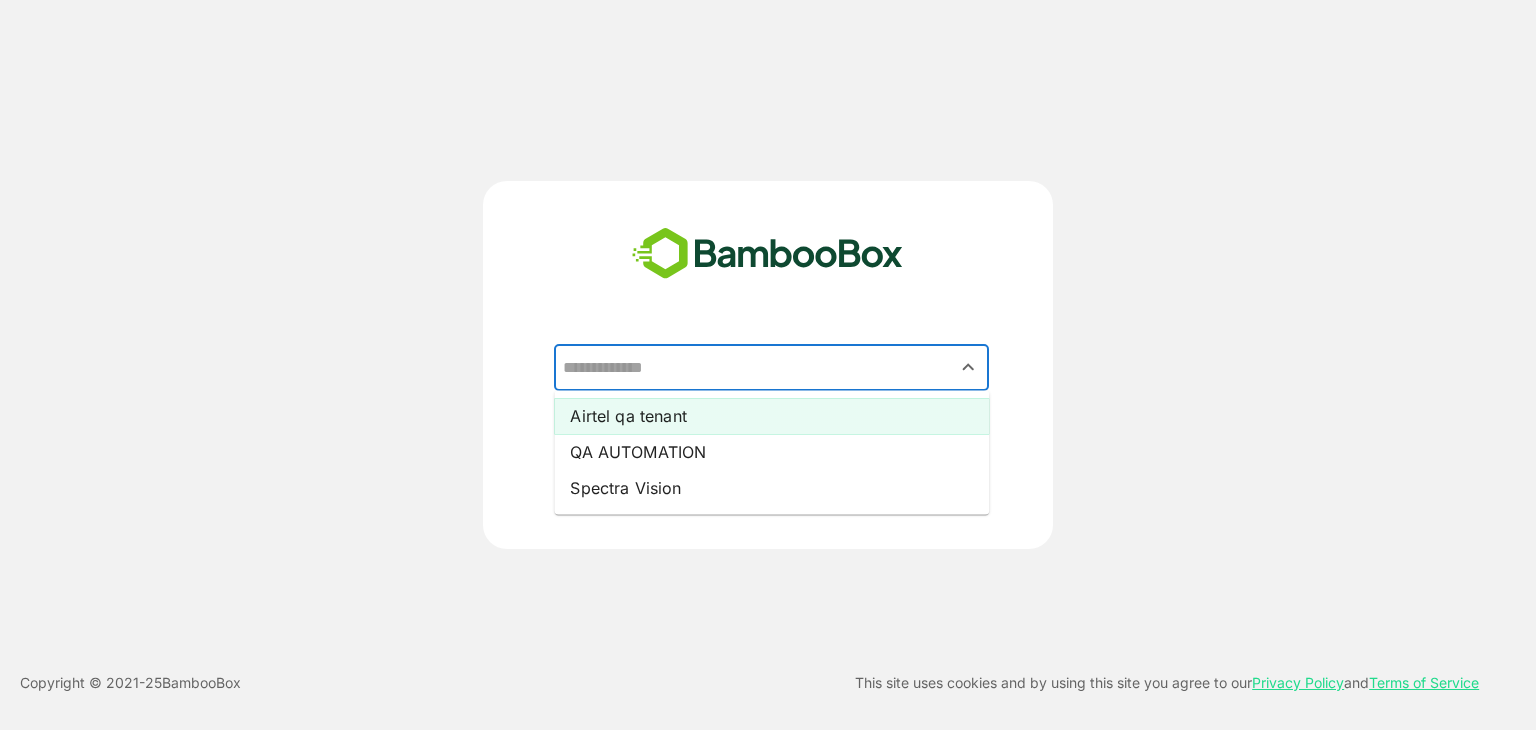 click on "Airtel qa tenant" at bounding box center (771, 416) 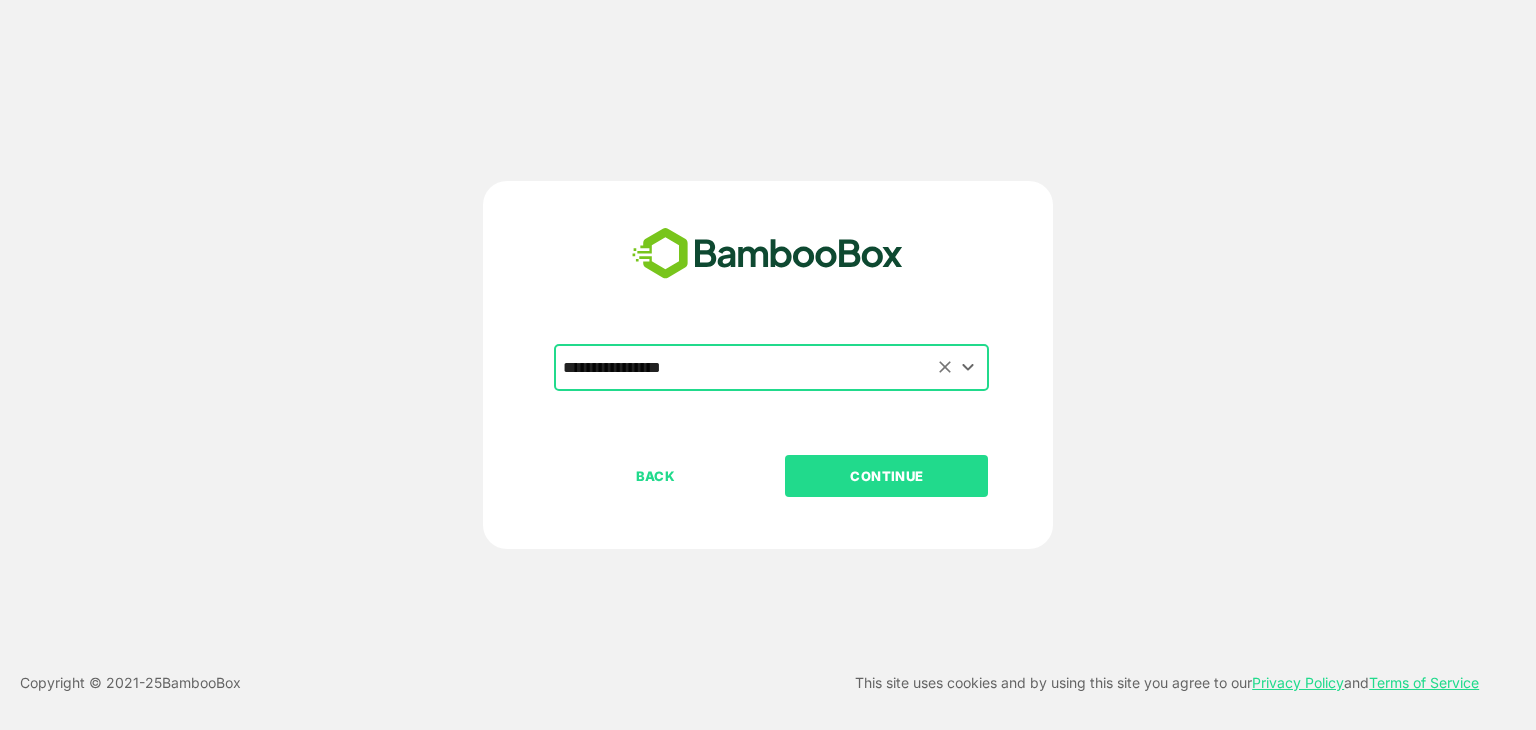 click on "**********" at bounding box center [771, 368] 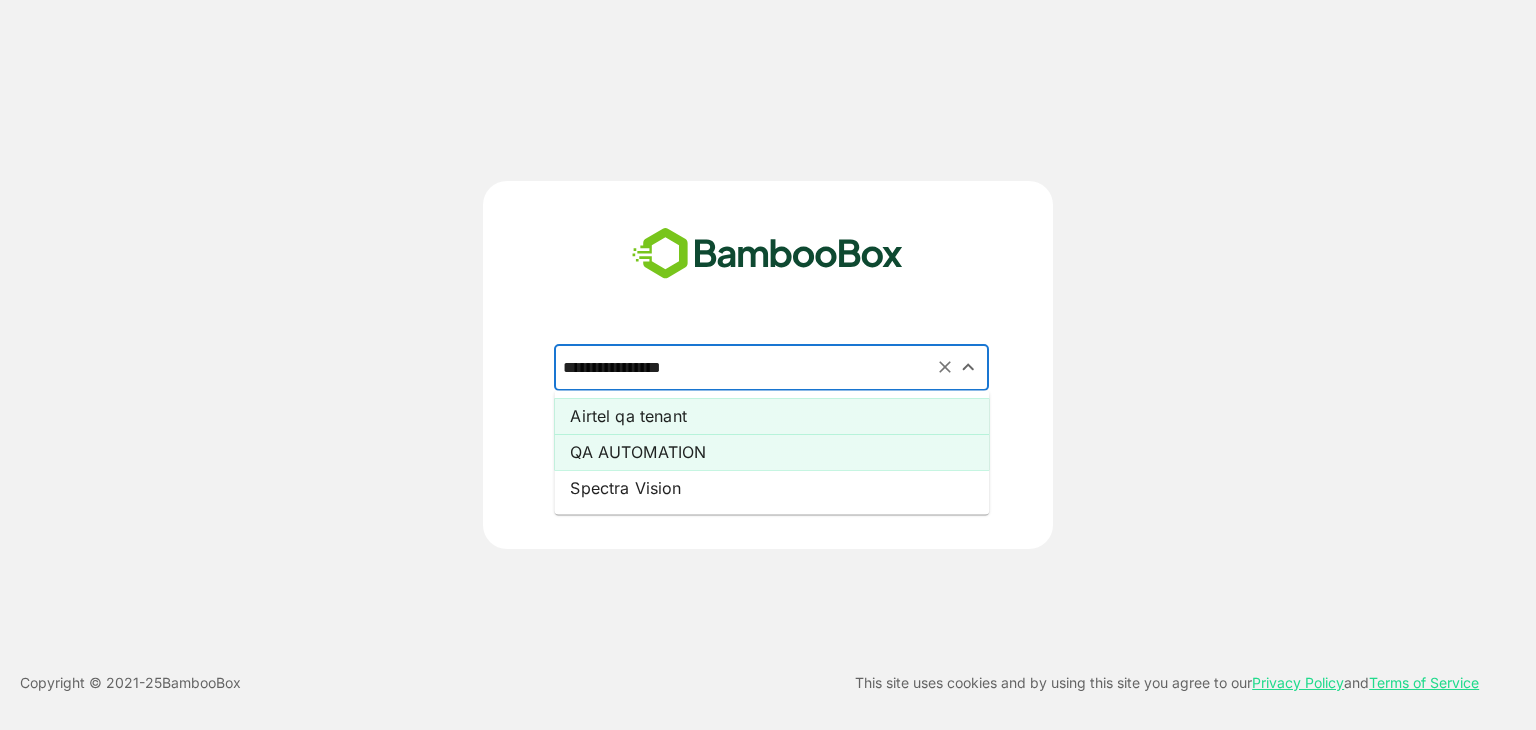 click on "QA AUTOMATION" at bounding box center (771, 452) 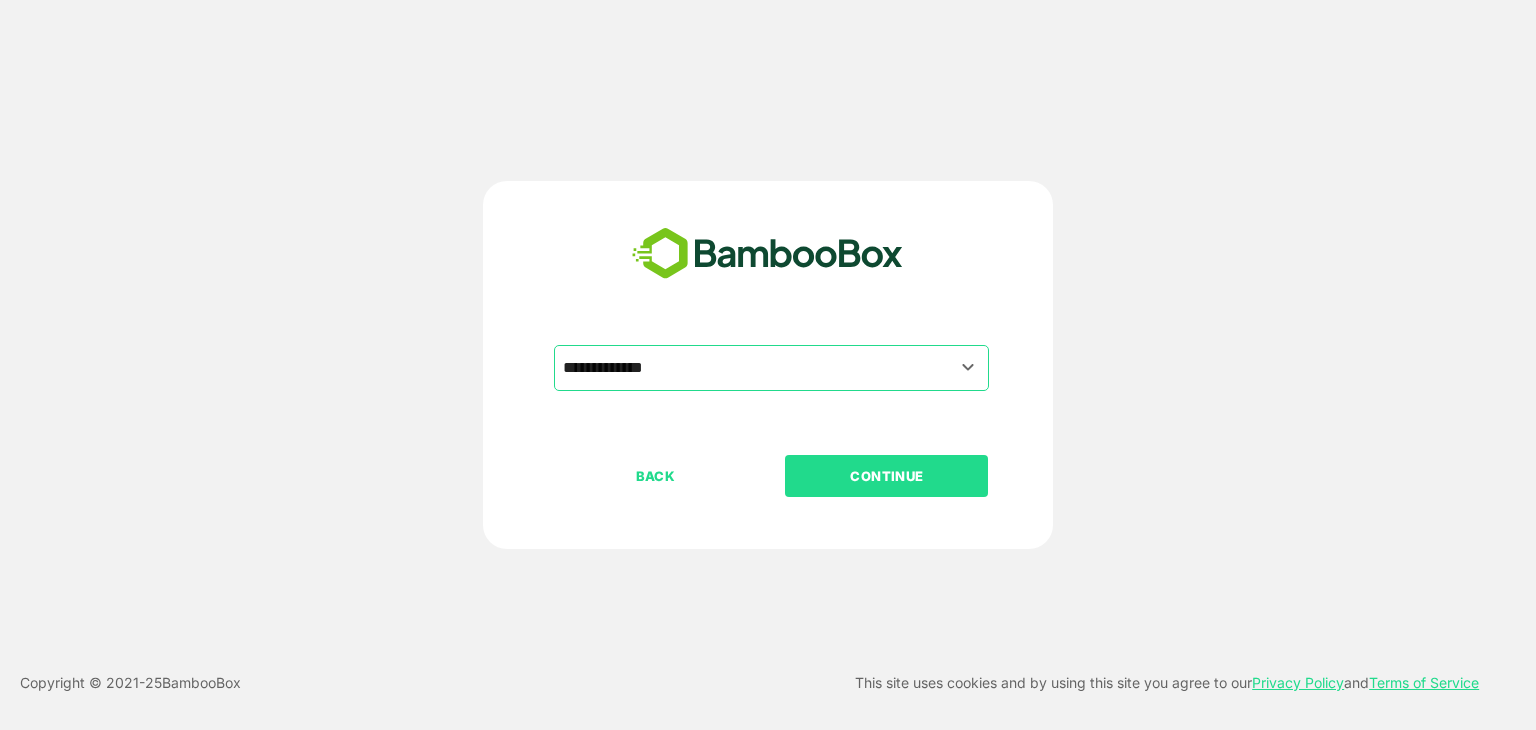 click on "CONTINUE" at bounding box center (887, 476) 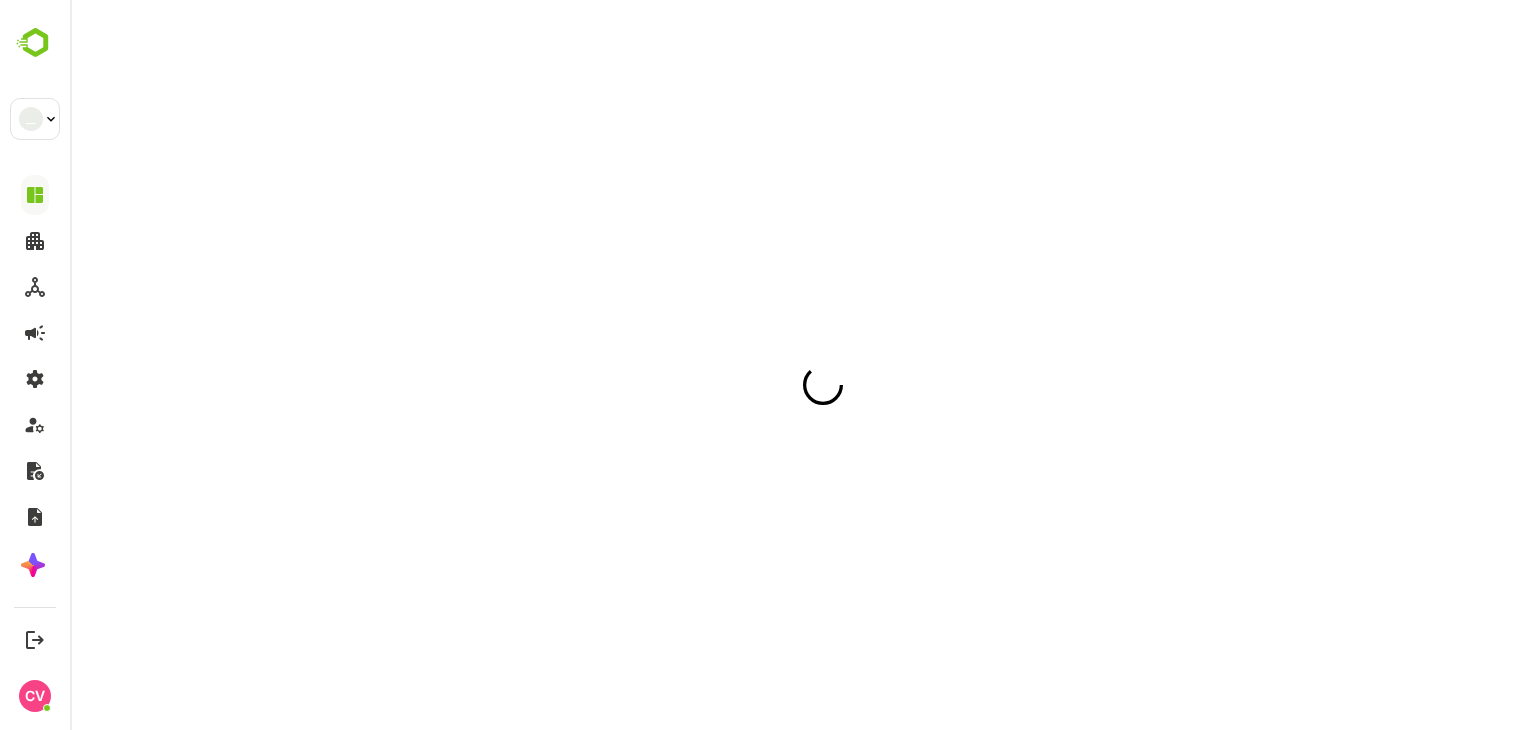 scroll, scrollTop: 0, scrollLeft: 0, axis: both 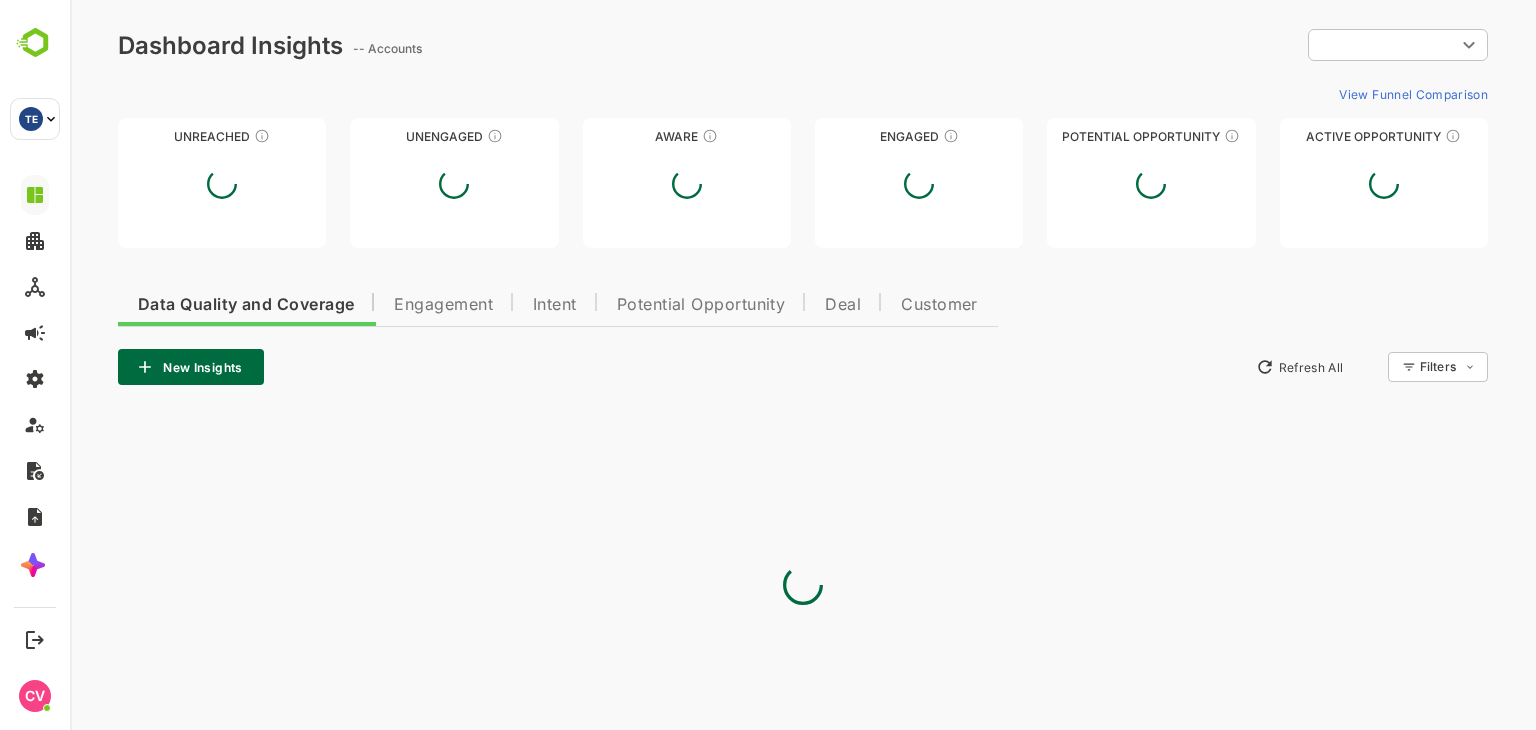 type on "**********" 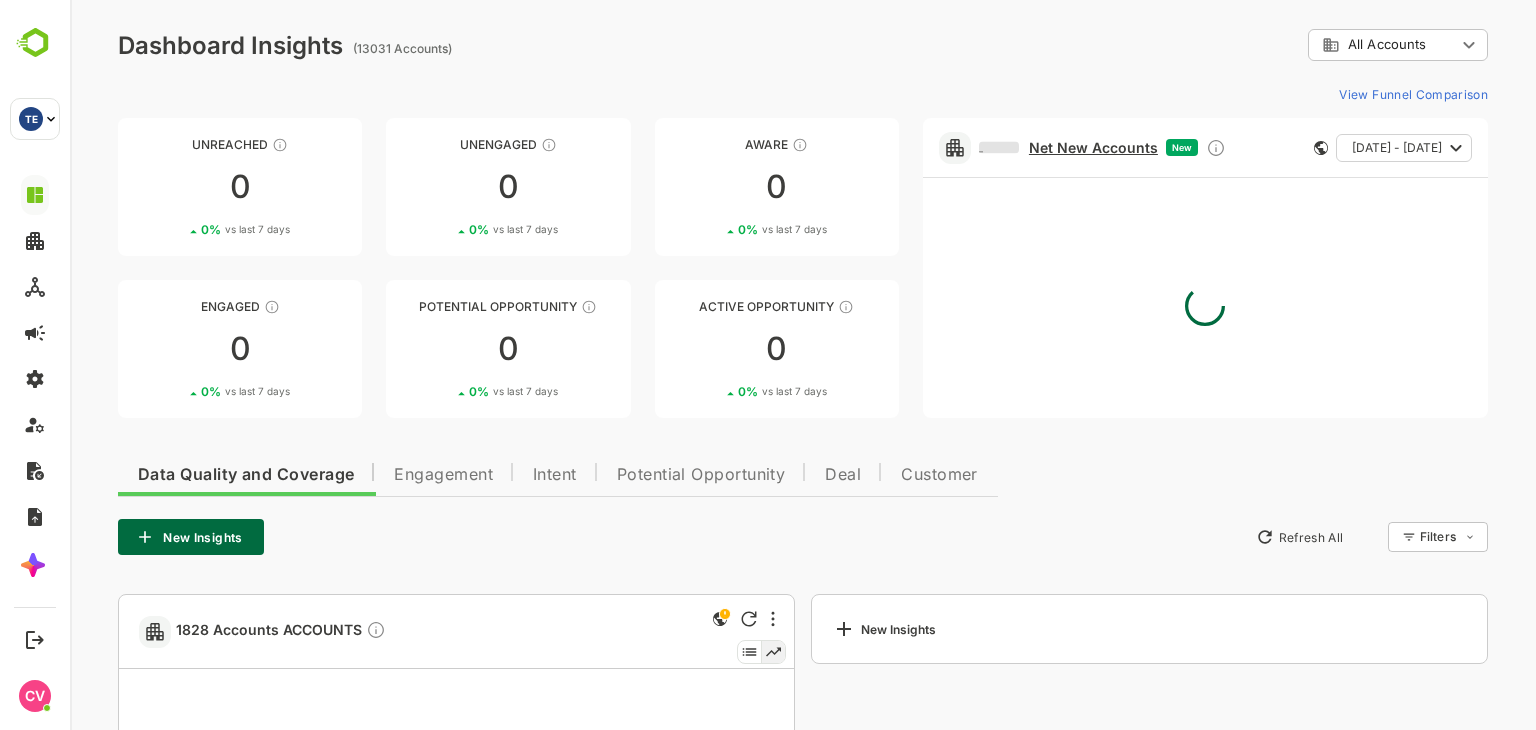 click on "Net New Accounts" at bounding box center (1068, 148) 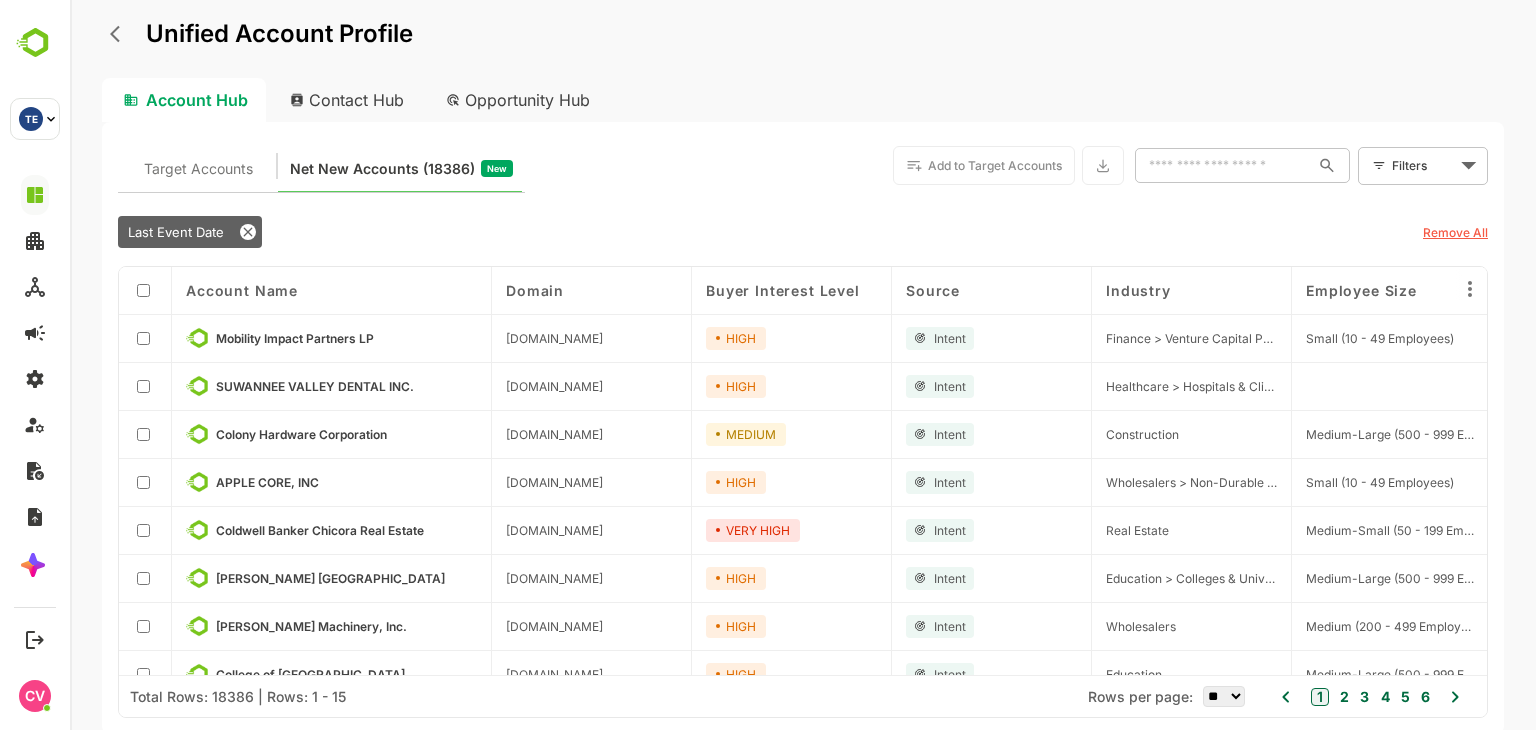scroll, scrollTop: 0, scrollLeft: 0, axis: both 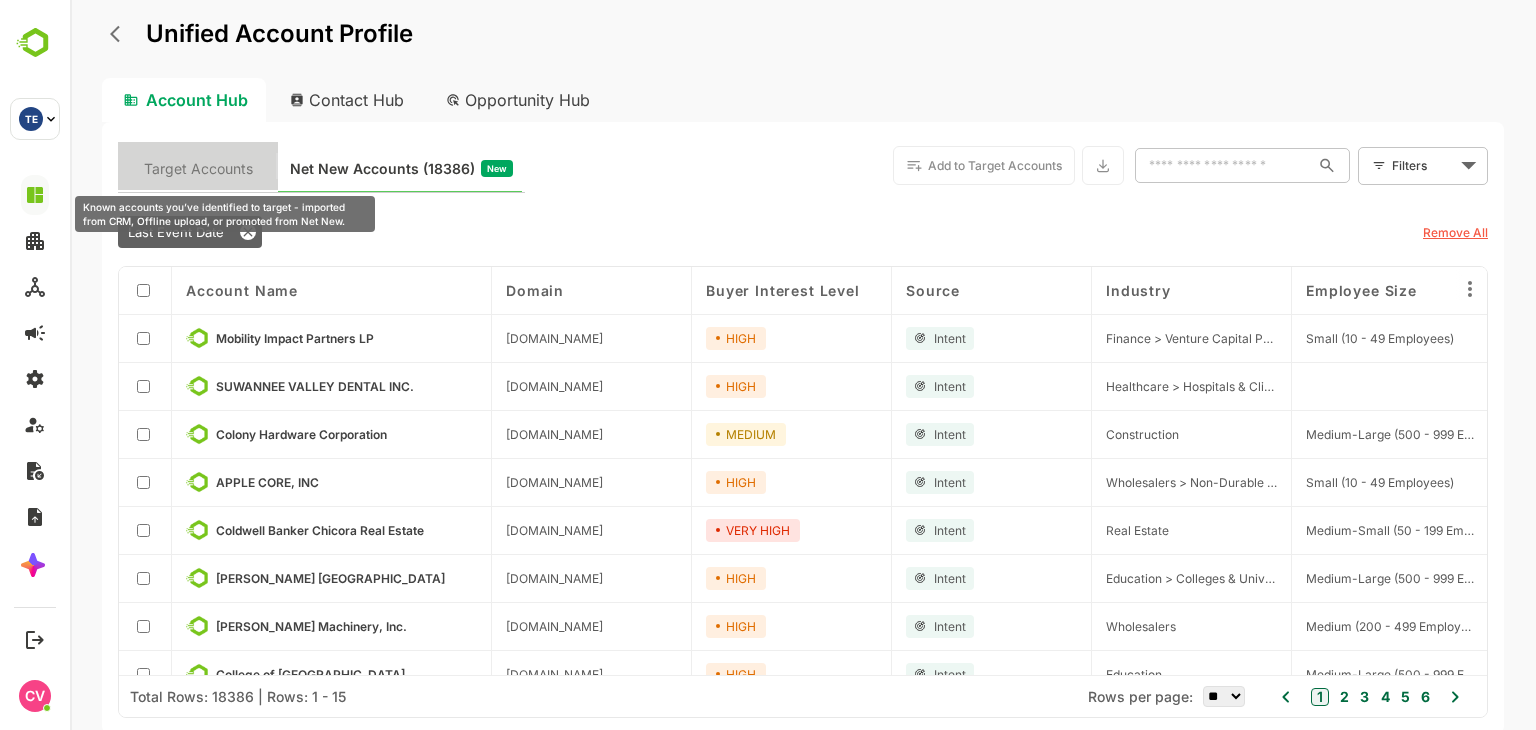 click on "Target Accounts" at bounding box center [198, 169] 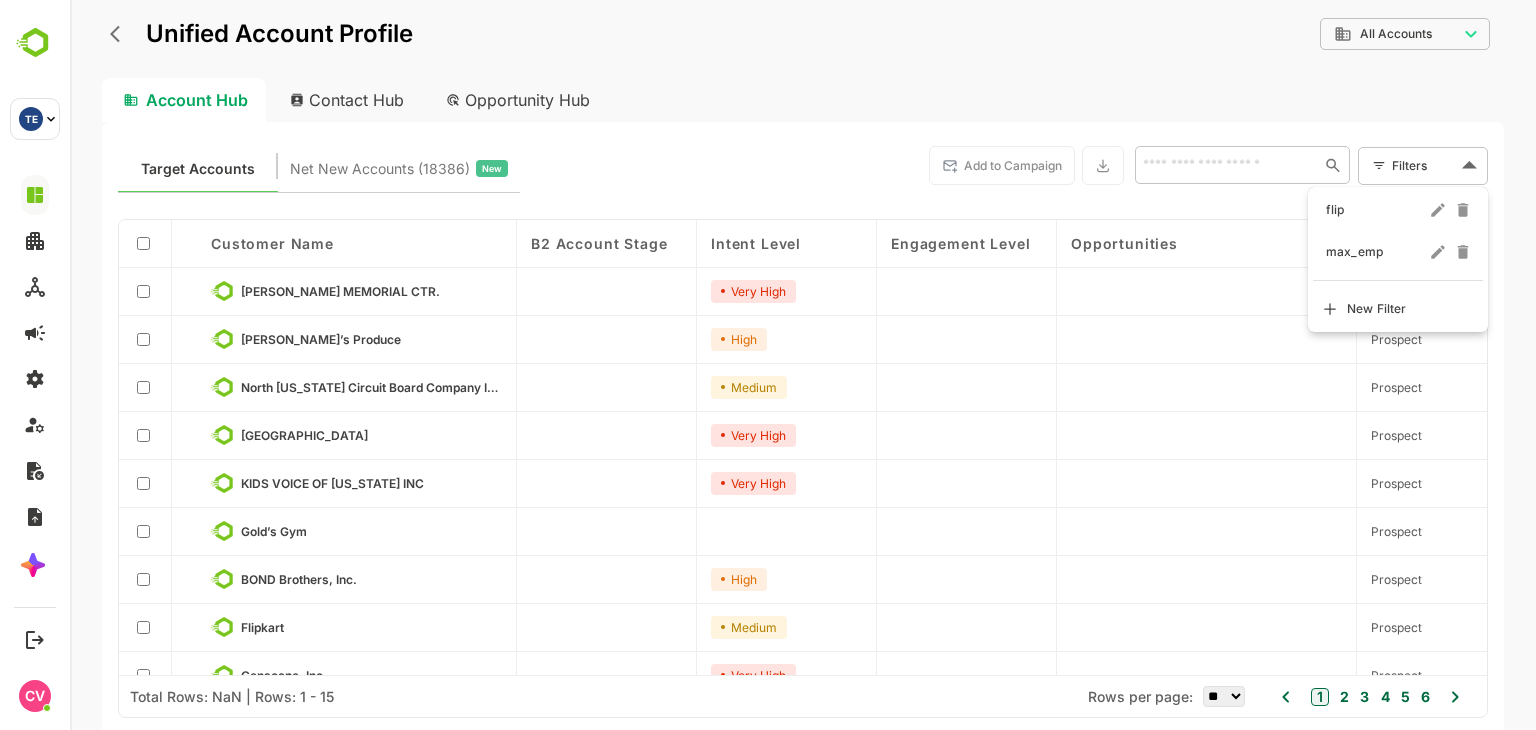 click on "**********" at bounding box center [803, 365] 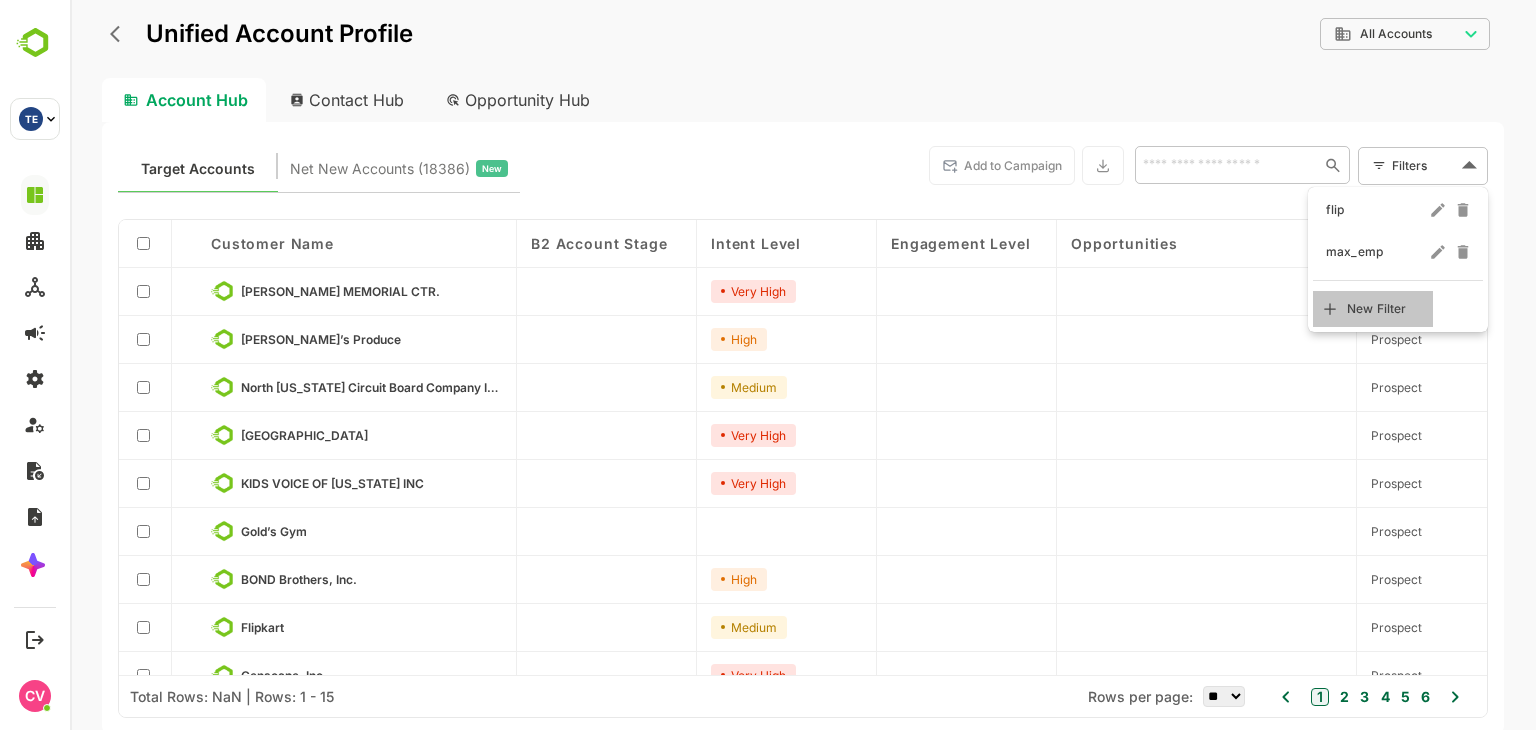 click on "New Filter" at bounding box center (1377, 309) 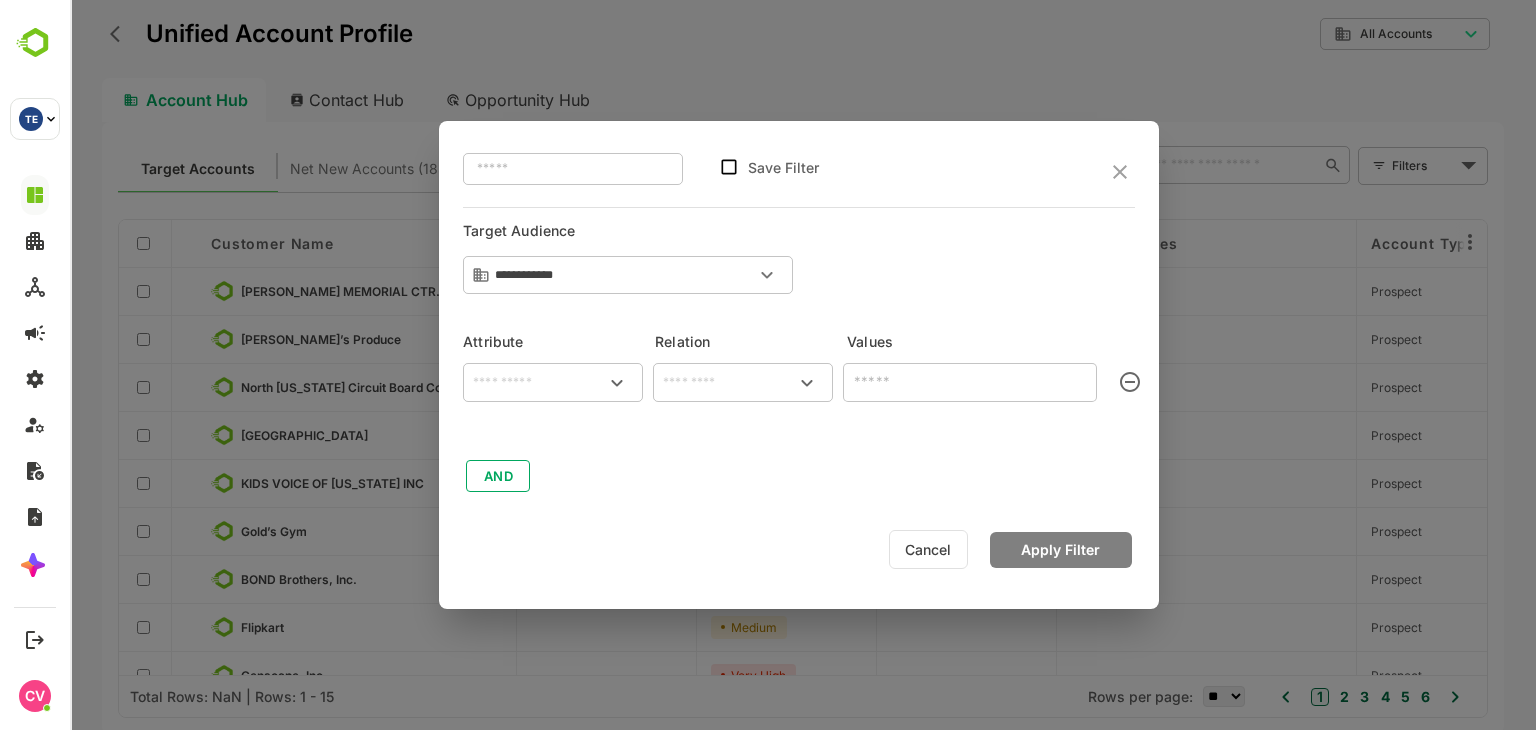click at bounding box center (553, 383) 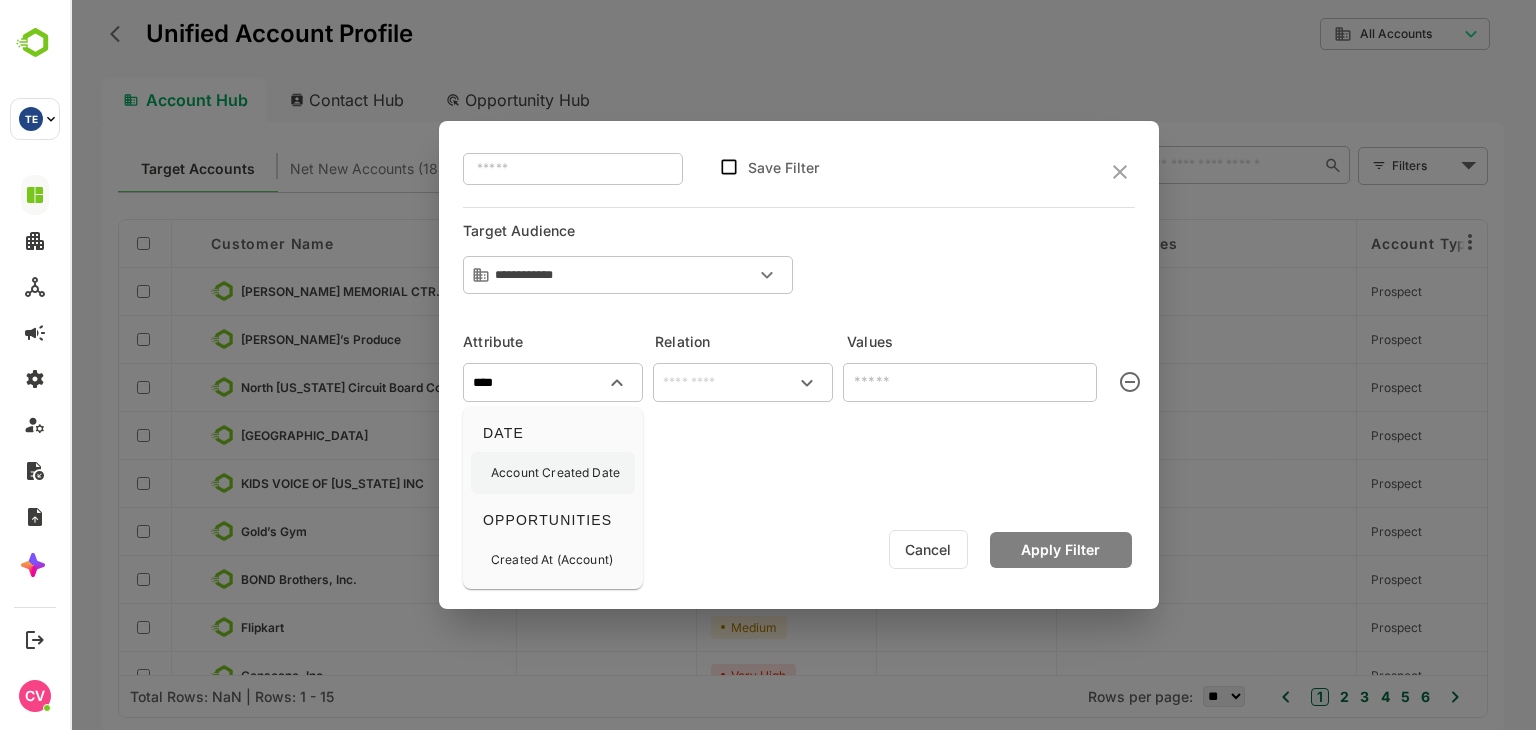 click on "Account Created Date" at bounding box center [555, 473] 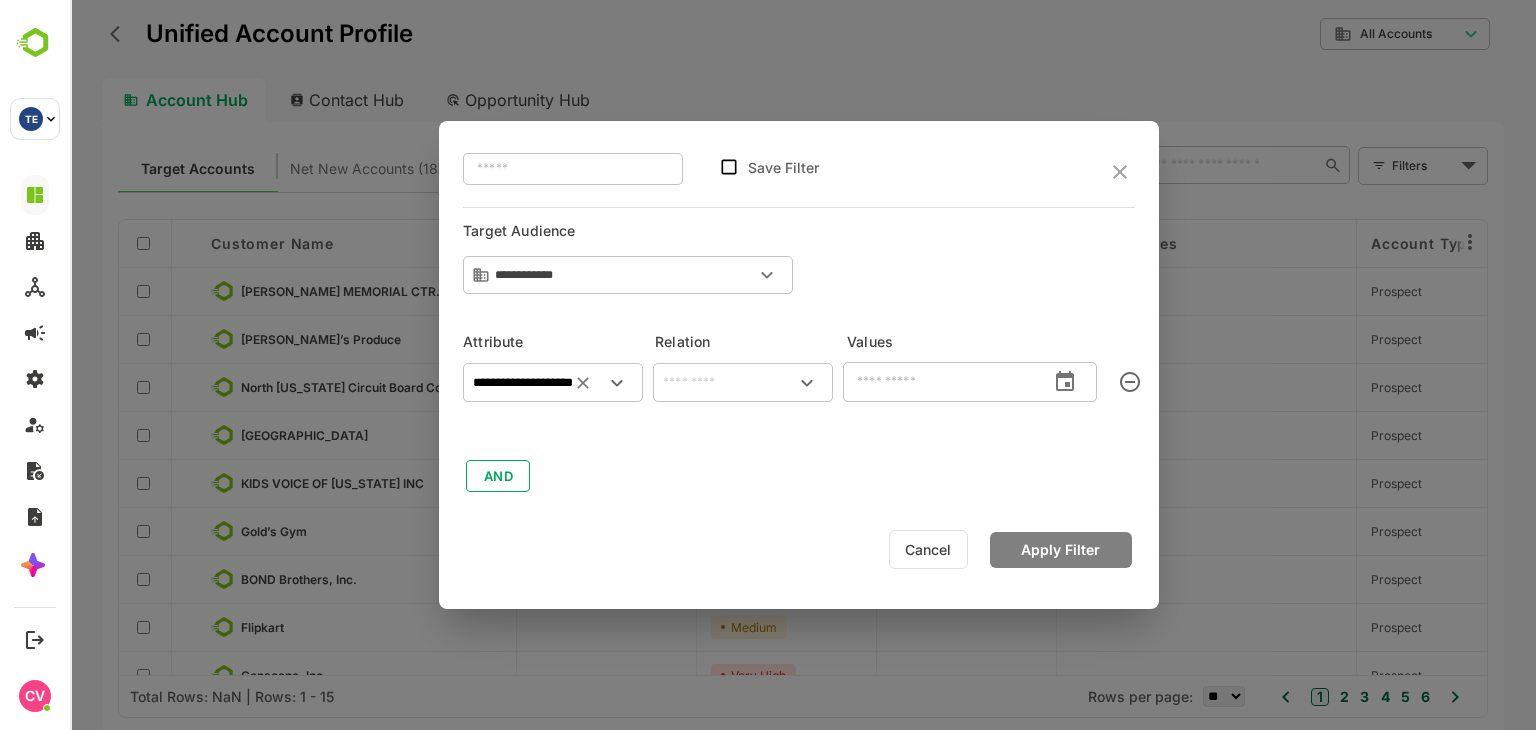 type on "**********" 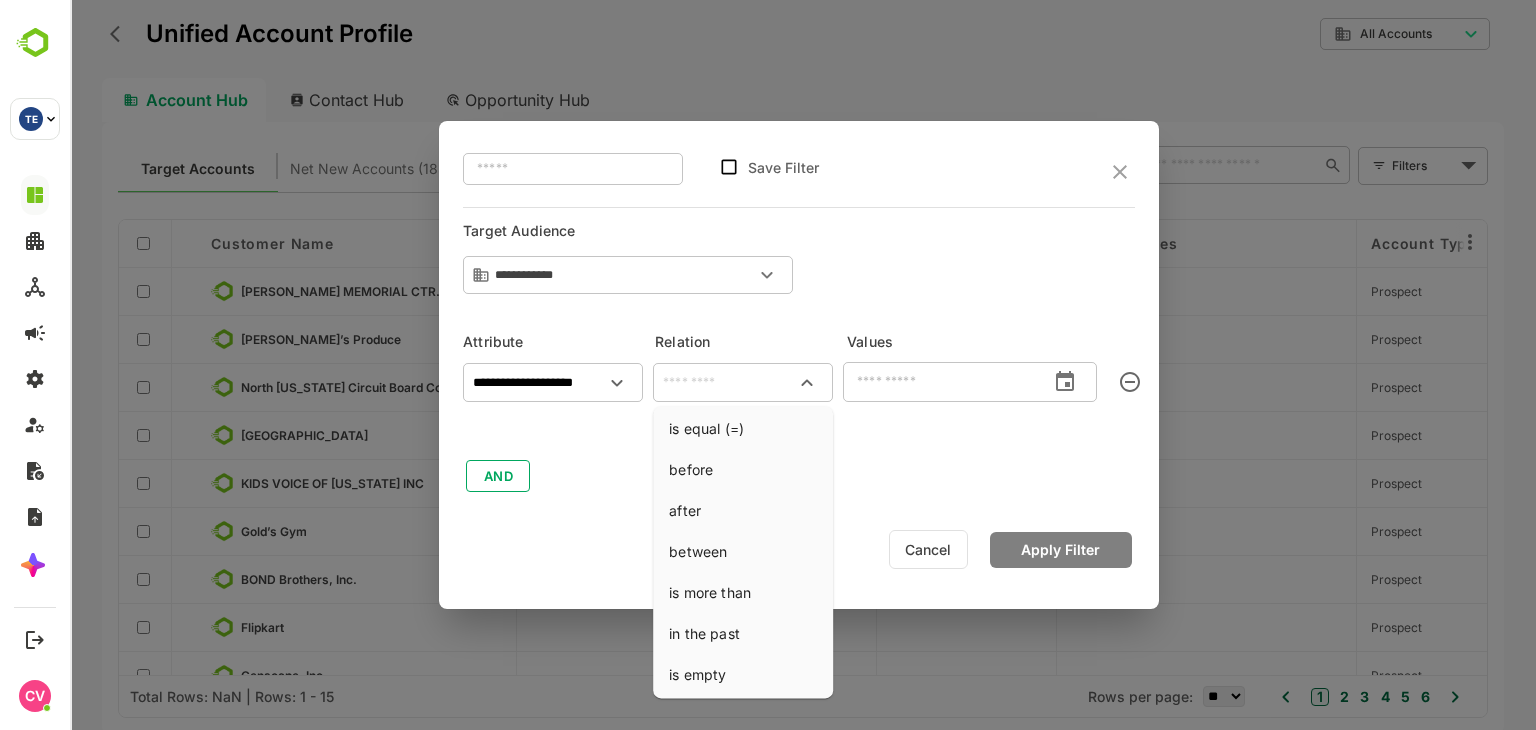 click at bounding box center (743, 383) 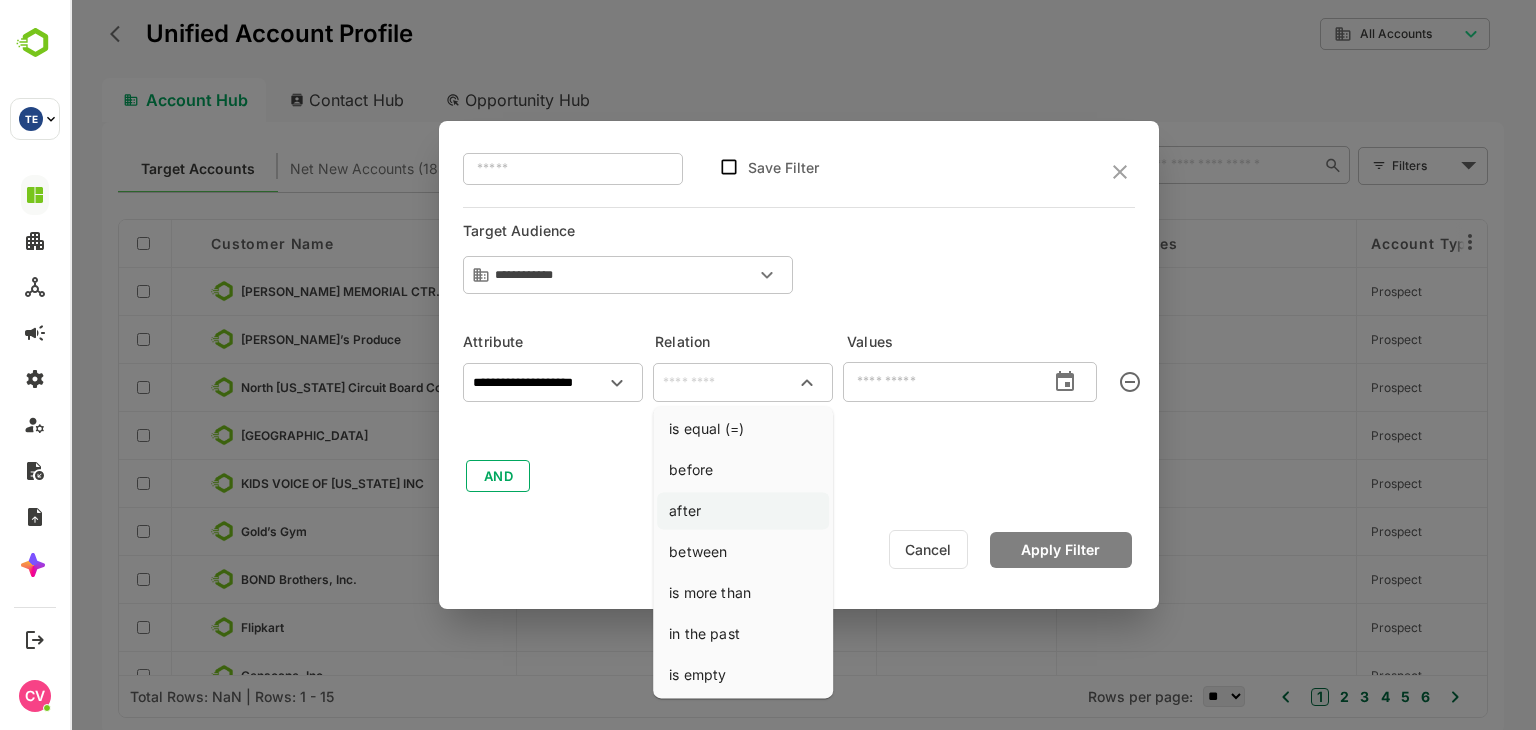 click on "after" at bounding box center [743, 510] 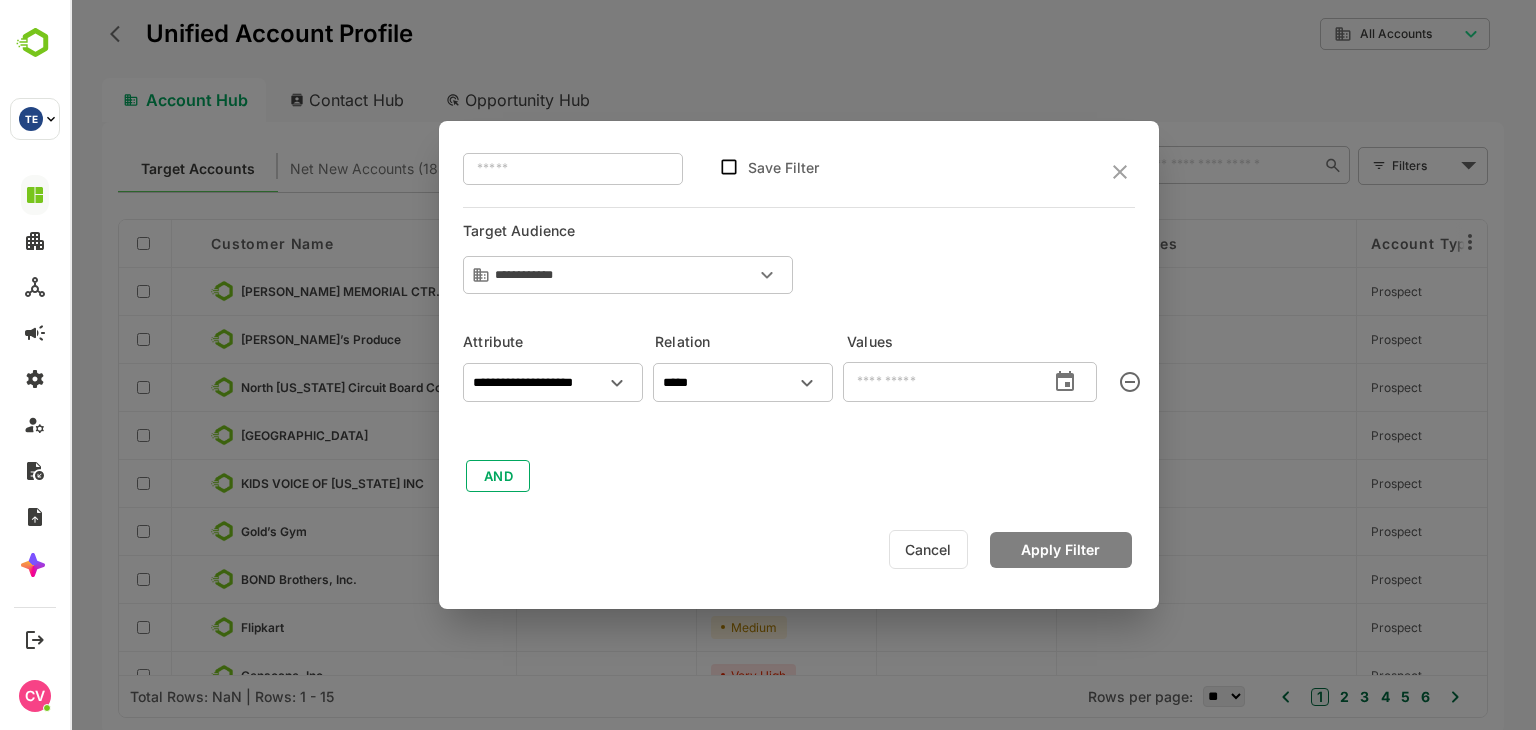 click at bounding box center [941, 382] 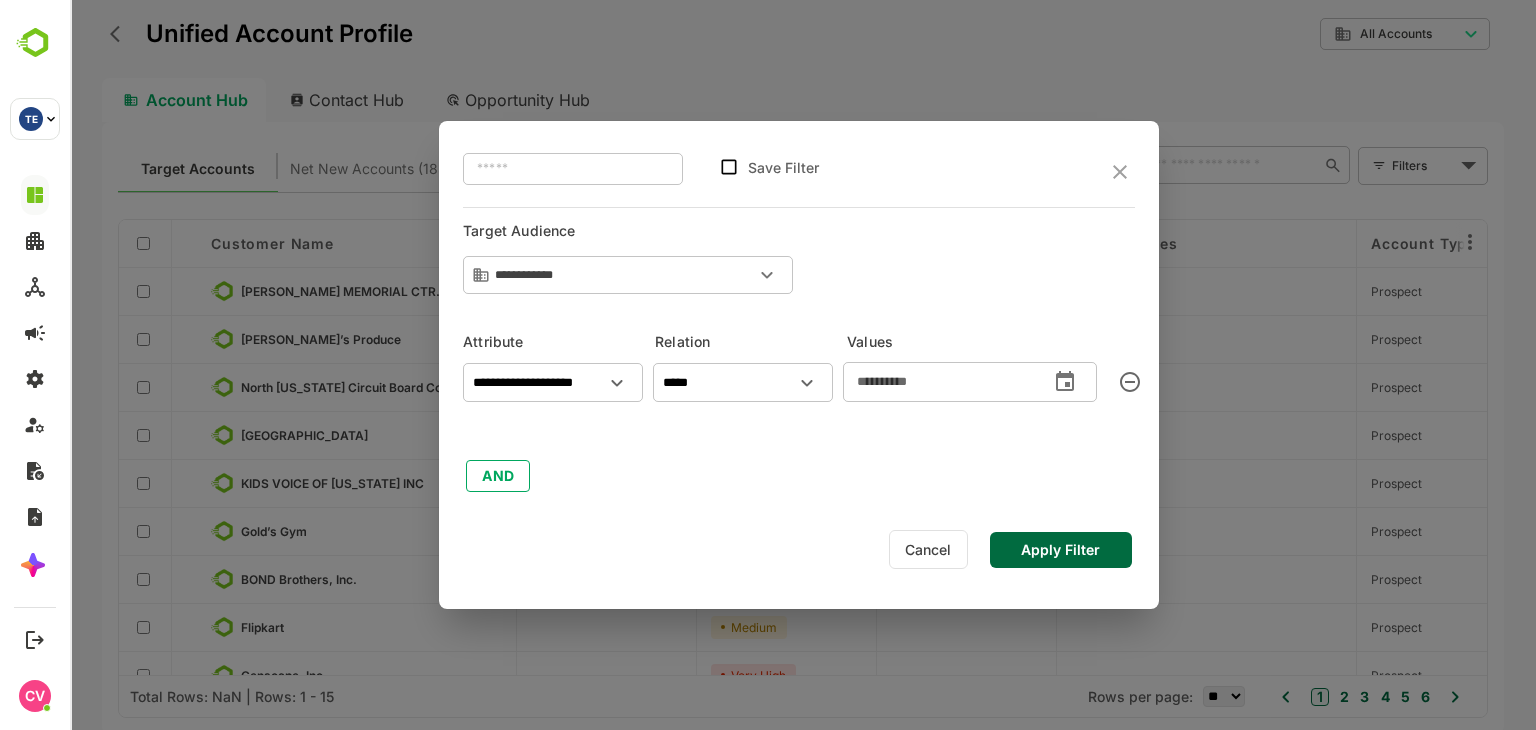 type on "**********" 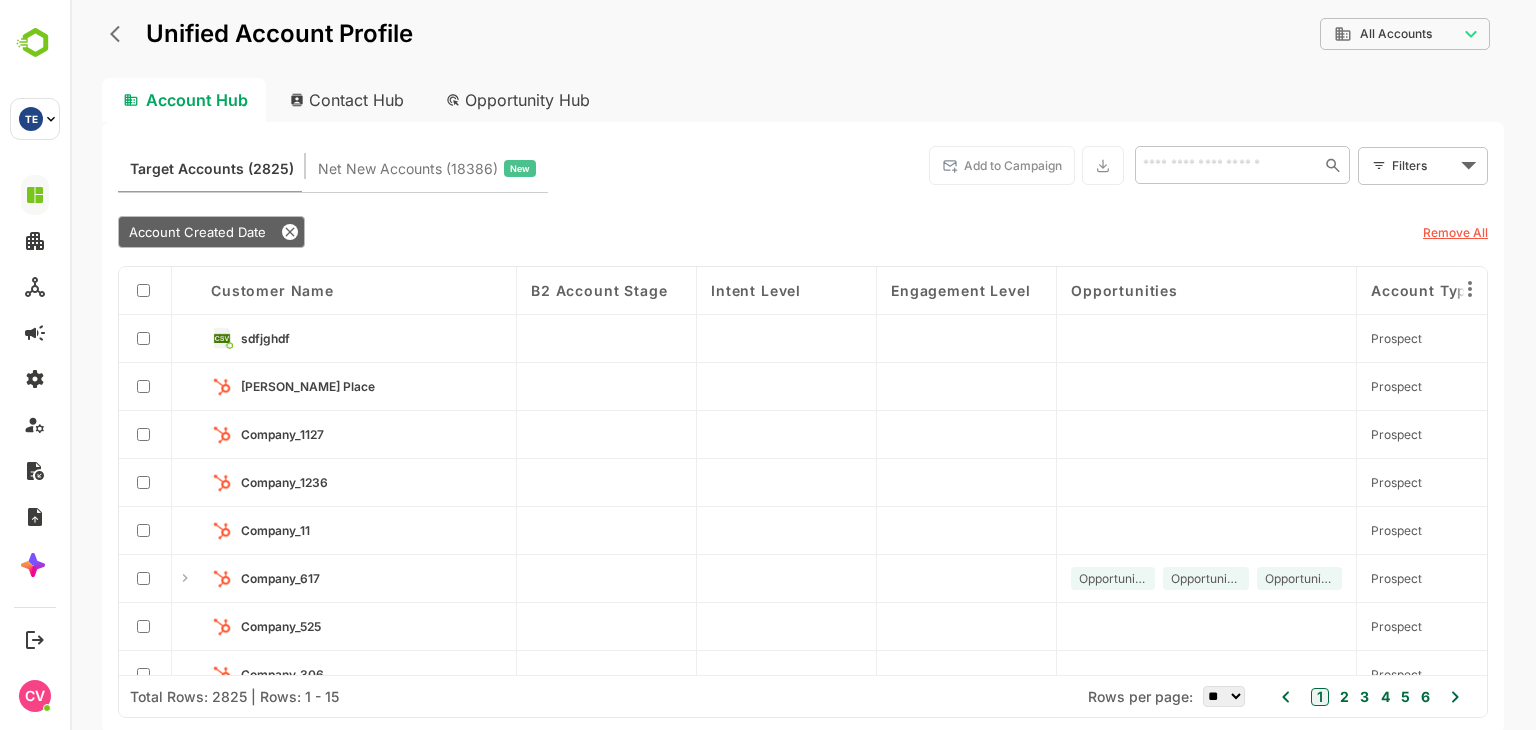 click on "Target Accounts (2825) Net New Accounts ( 18386 ) New Add to Campaign ​ Filters ​ Account Created Date Remove All Customer Name B2 Account Stage Intent Level Engagement Level Opportunities Account Type Products of Listed Opportunities Labels Total Value Account Score ICPs where other opportunities closed ICP Score Stages of Listed Opportunities ICP Level Engagement Score Leadfeeder Page URL Intent Topics Last Intent Date Account Website Customer Owner Business Circle/ Region Annual Revenue($) Category Vertical Segment Stage Change Date Latest PO Entry Date Latest PO Entry Date Sub Industry Engagement Width Engagement Depth Service segment CRM Account Stage Account Description Phone Customer Segment Account Category Account To Be Enriched Parent DMU Billing Country State City DSG Owner Email Address Circle Business Customer Record Type Account Updated Date DSG Owner PAN No. Account Created Date CIN Number LinkedIn URL Type Customer Number Status Number of Contacts Employee Count Intent Country DMU sdfjghdf" at bounding box center (803, 428) 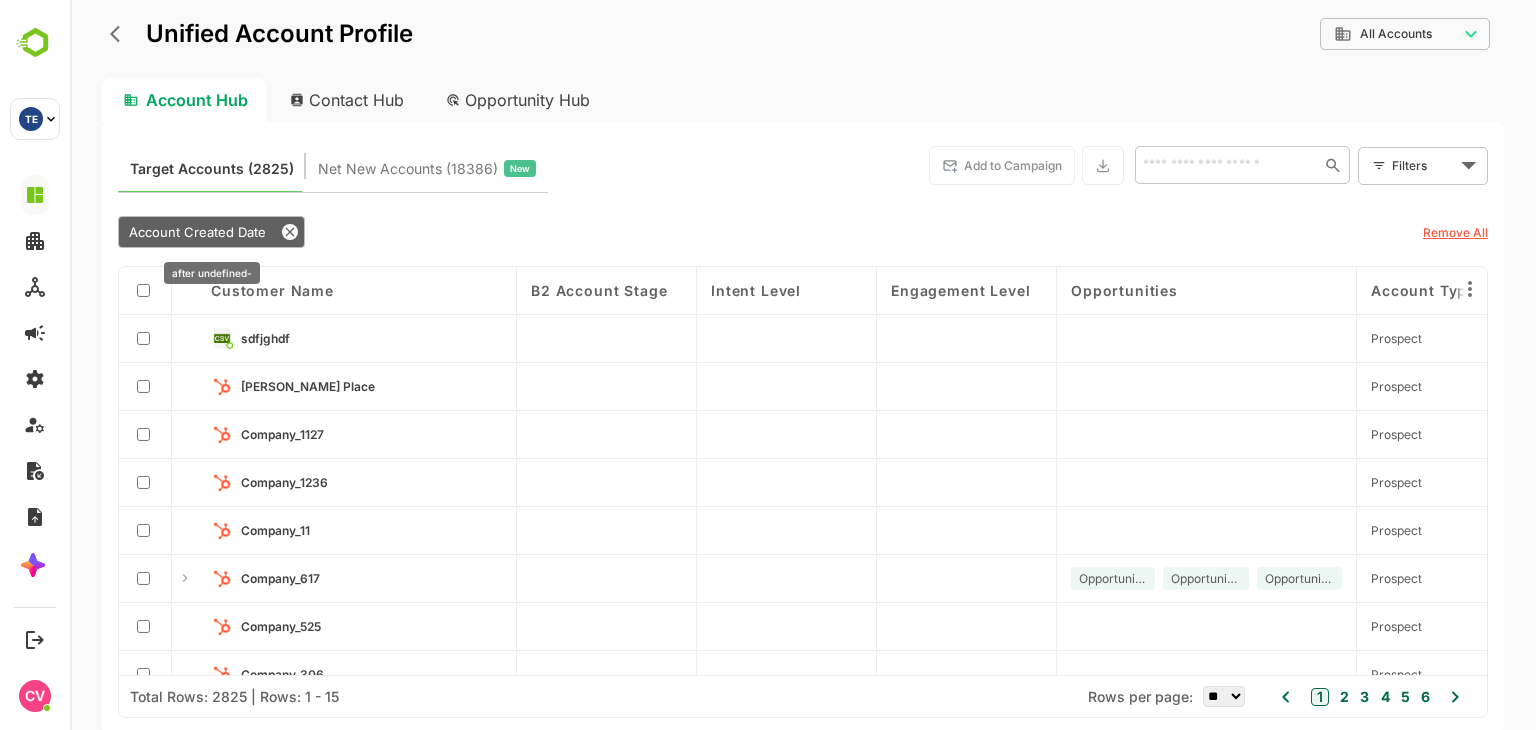 click on "Account Created Date" at bounding box center [211, 232] 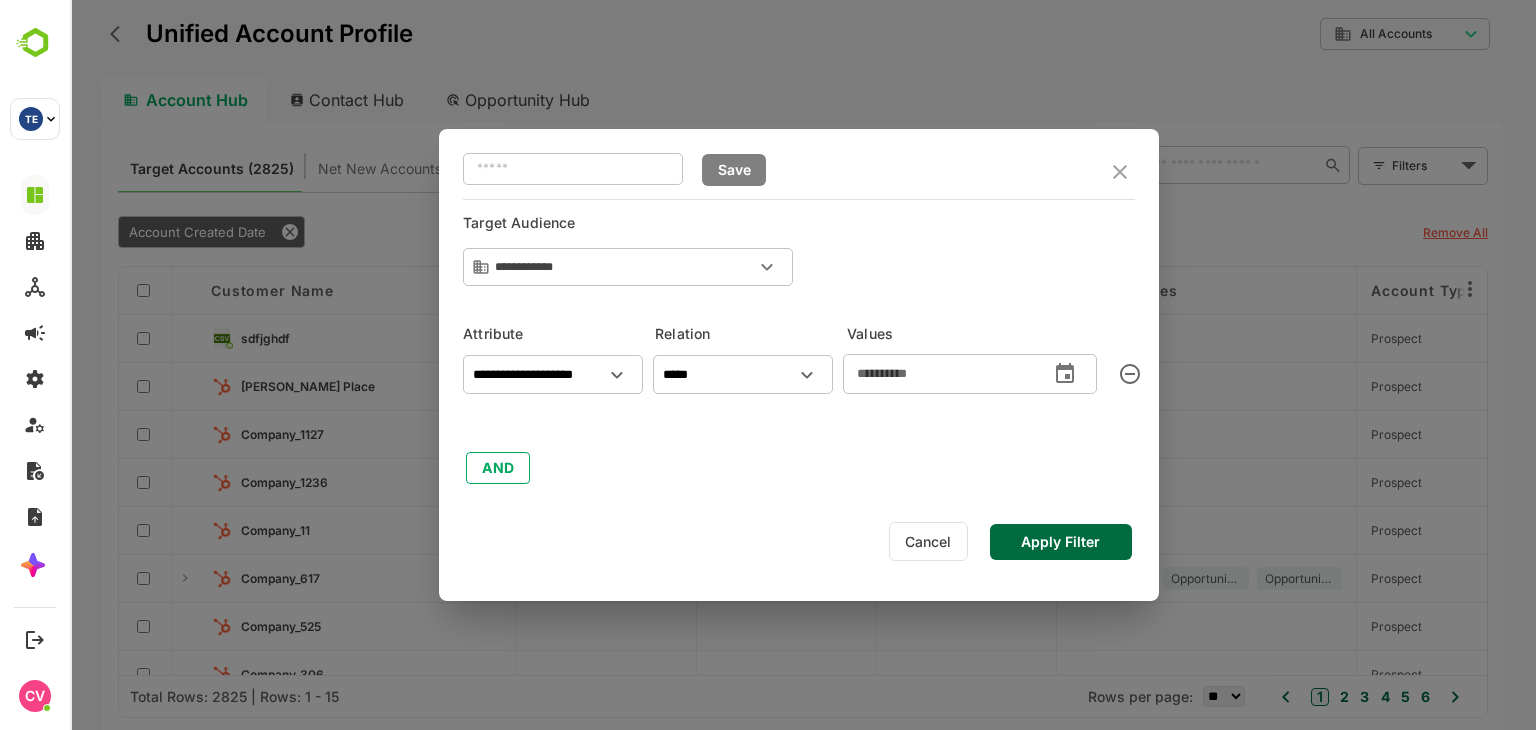 click on "Apply Filter" at bounding box center (1061, 542) 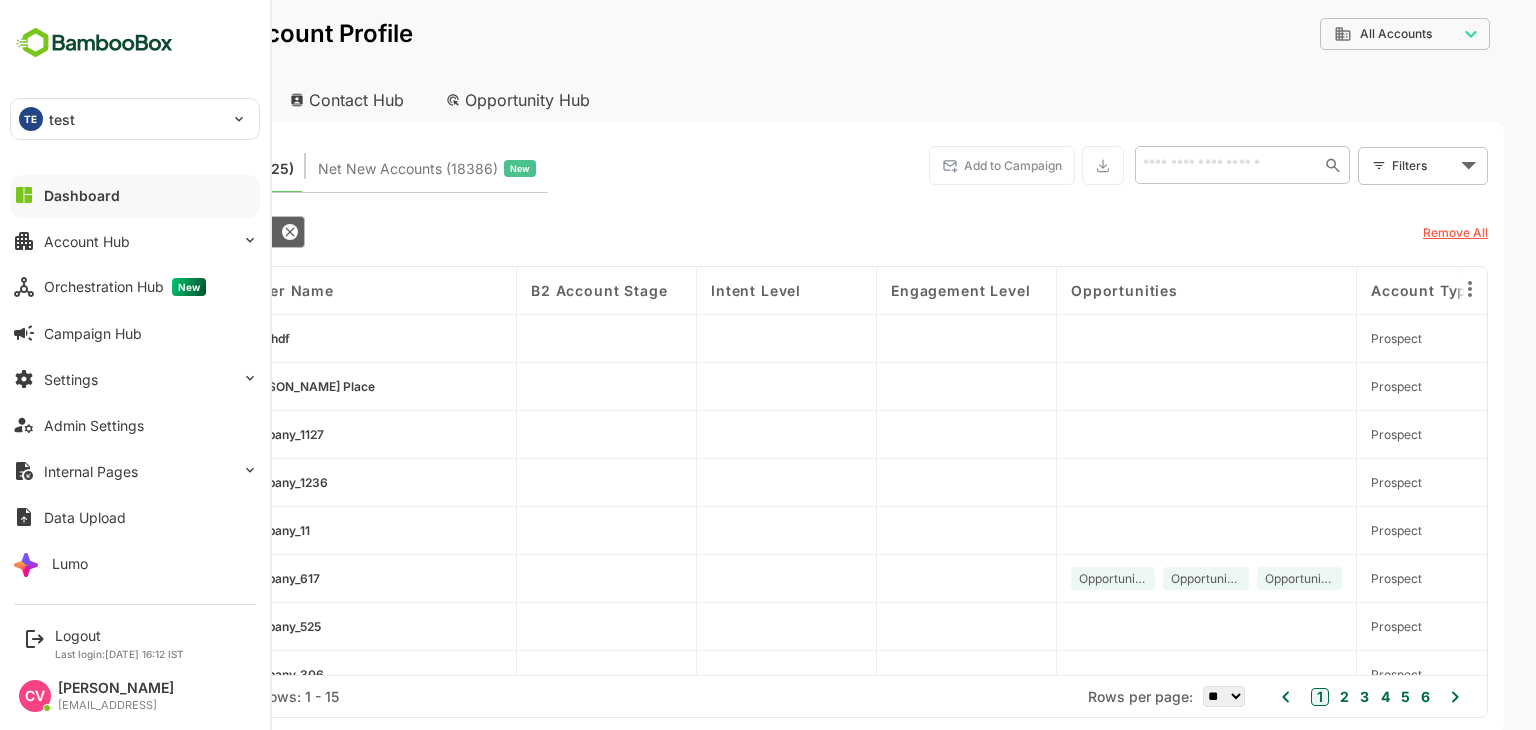 click on "Dashboard" at bounding box center [82, 195] 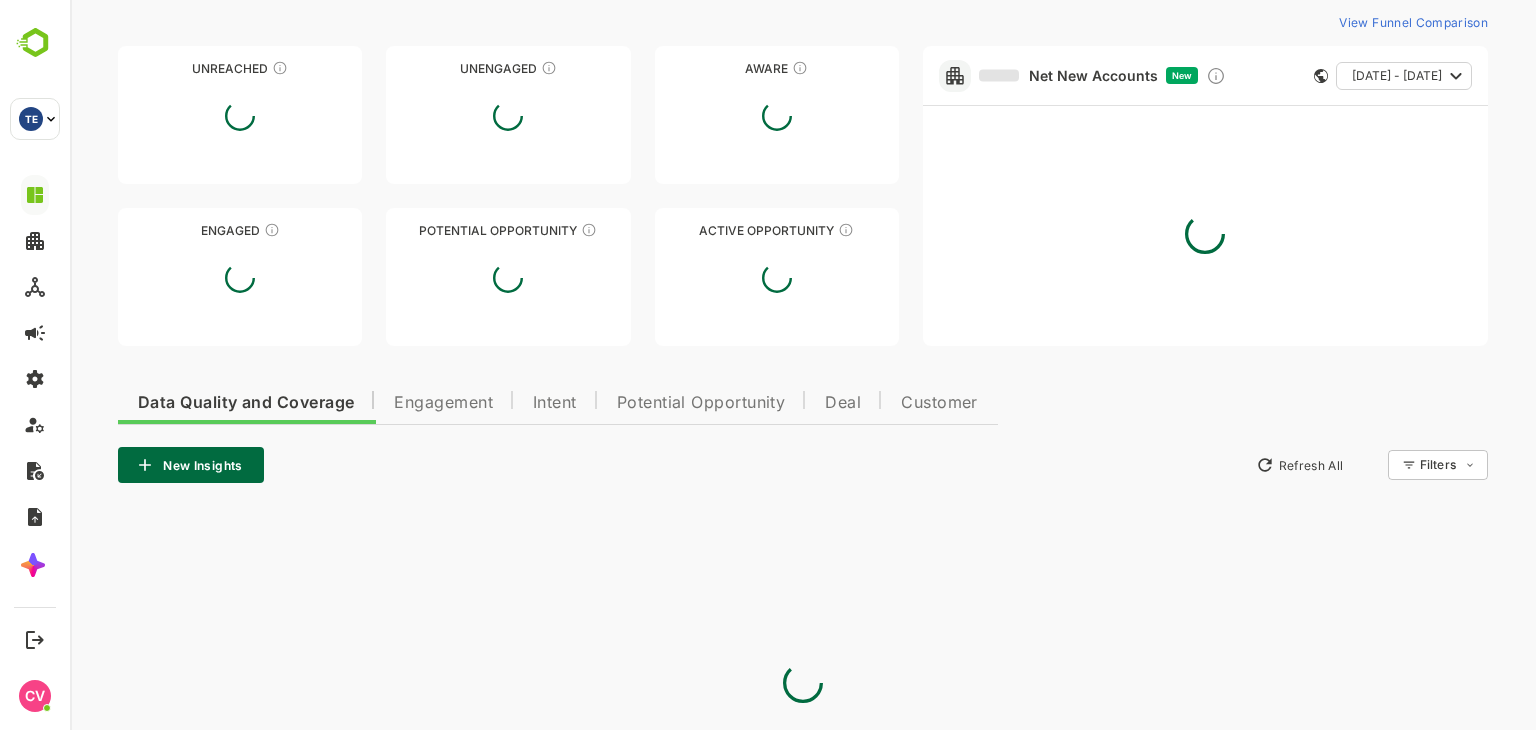 scroll, scrollTop: 242, scrollLeft: 0, axis: vertical 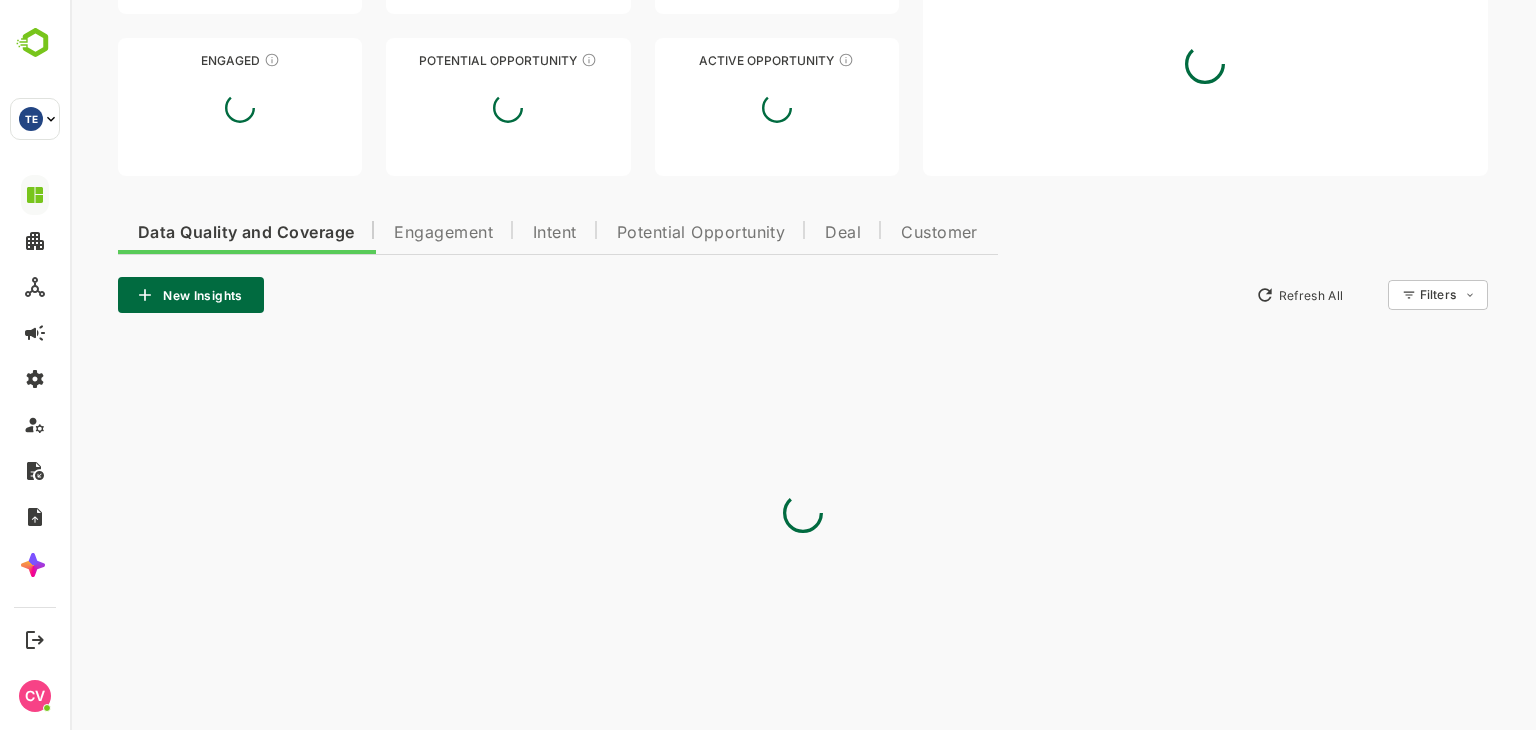 type on "**********" 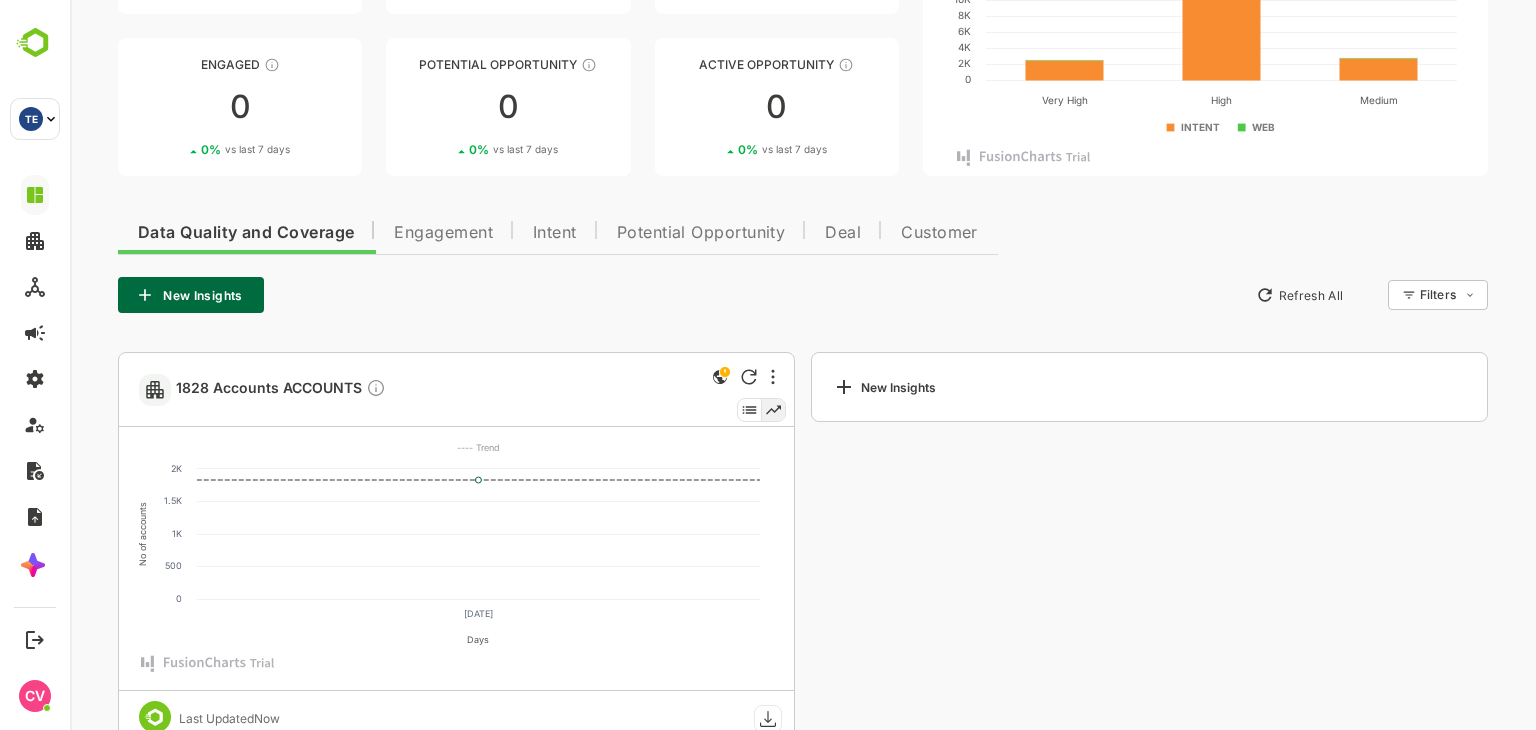 click on "Data Quality and Coverage Engagement Intent Potential Opportunity Deal Customer New Insights Refresh All Filters ​ 1828 Accounts ACCOUNTS No of accounts 0 500 1K 1.5K 2K Days 16 Jul ---- Trend Last Updated  Now  New Insights" at bounding box center (803, 476) 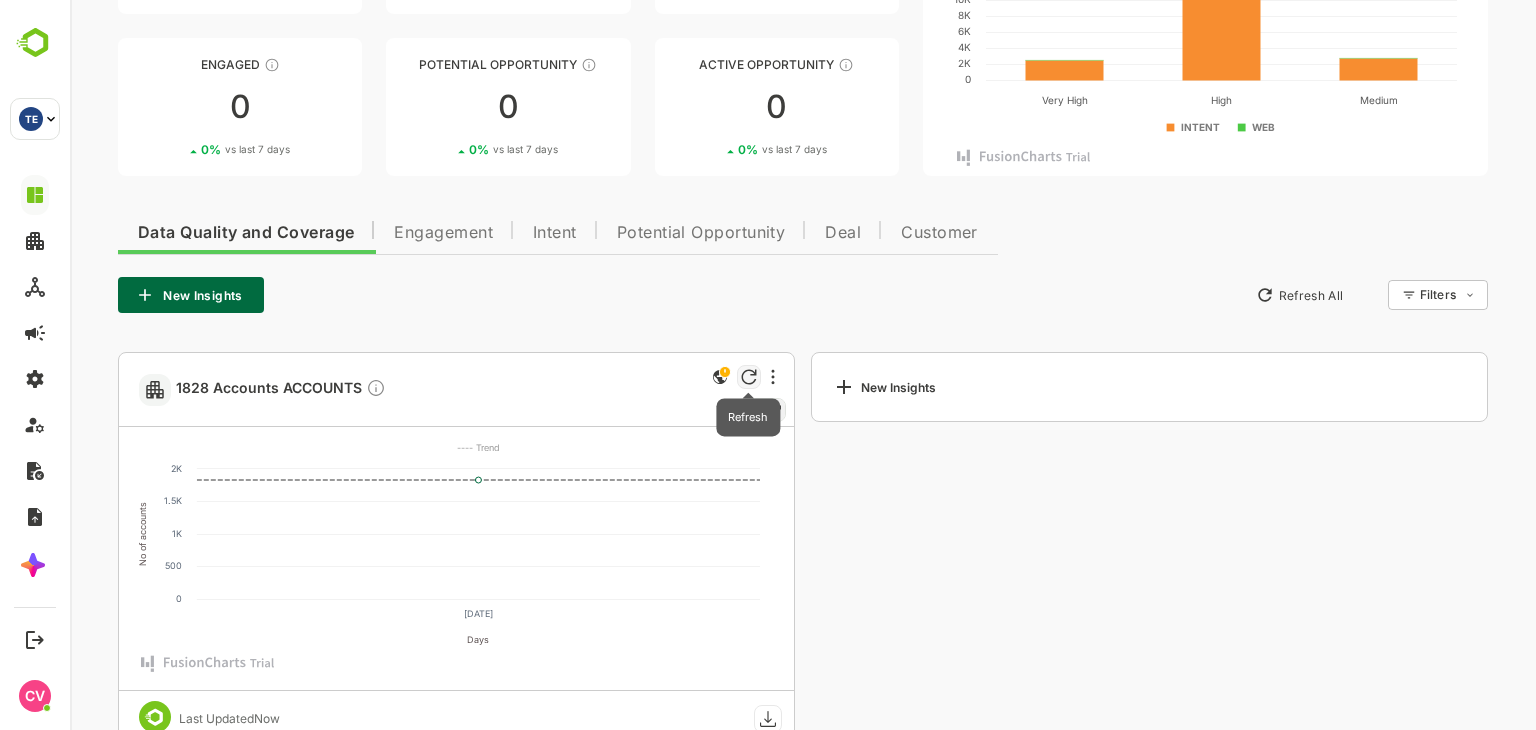 click 